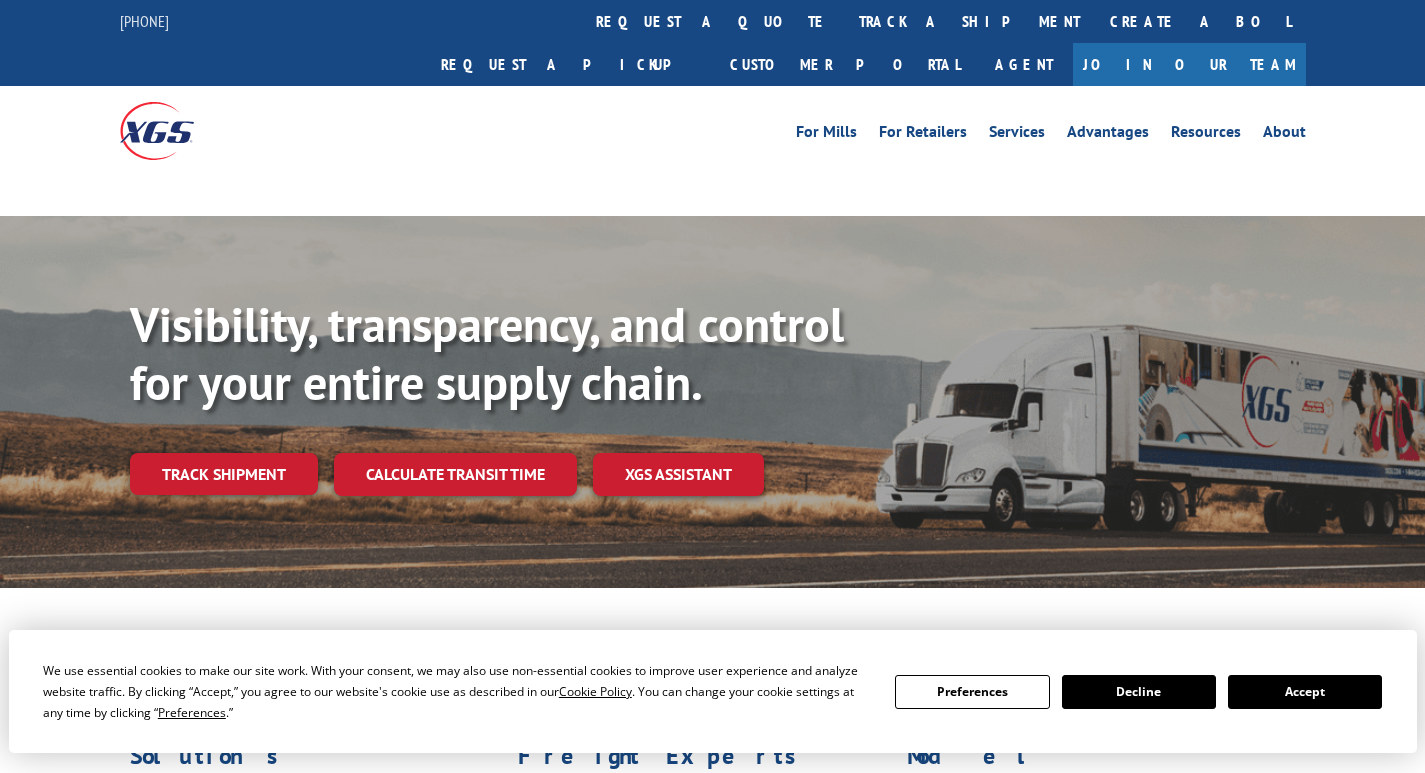 scroll, scrollTop: 0, scrollLeft: 0, axis: both 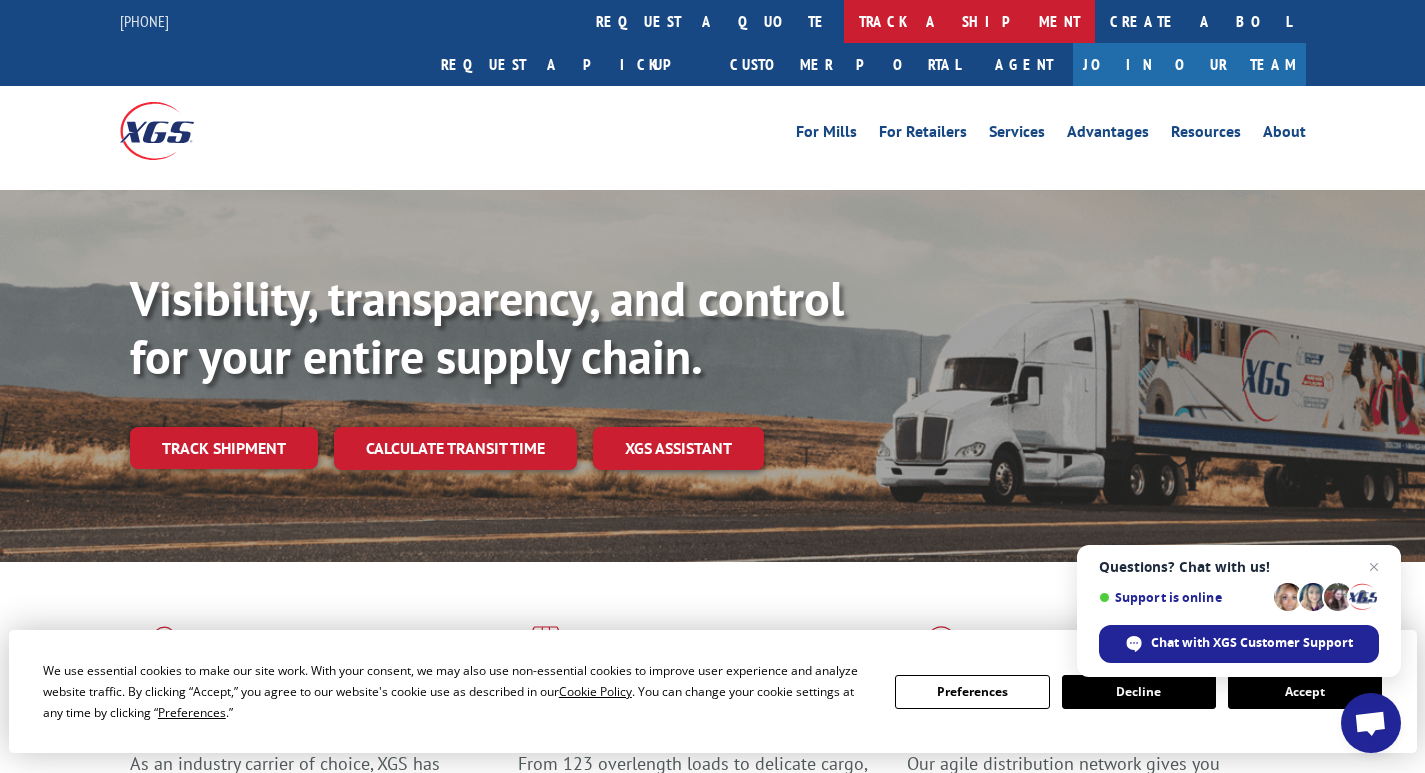 click on "track a shipment" at bounding box center (969, 21) 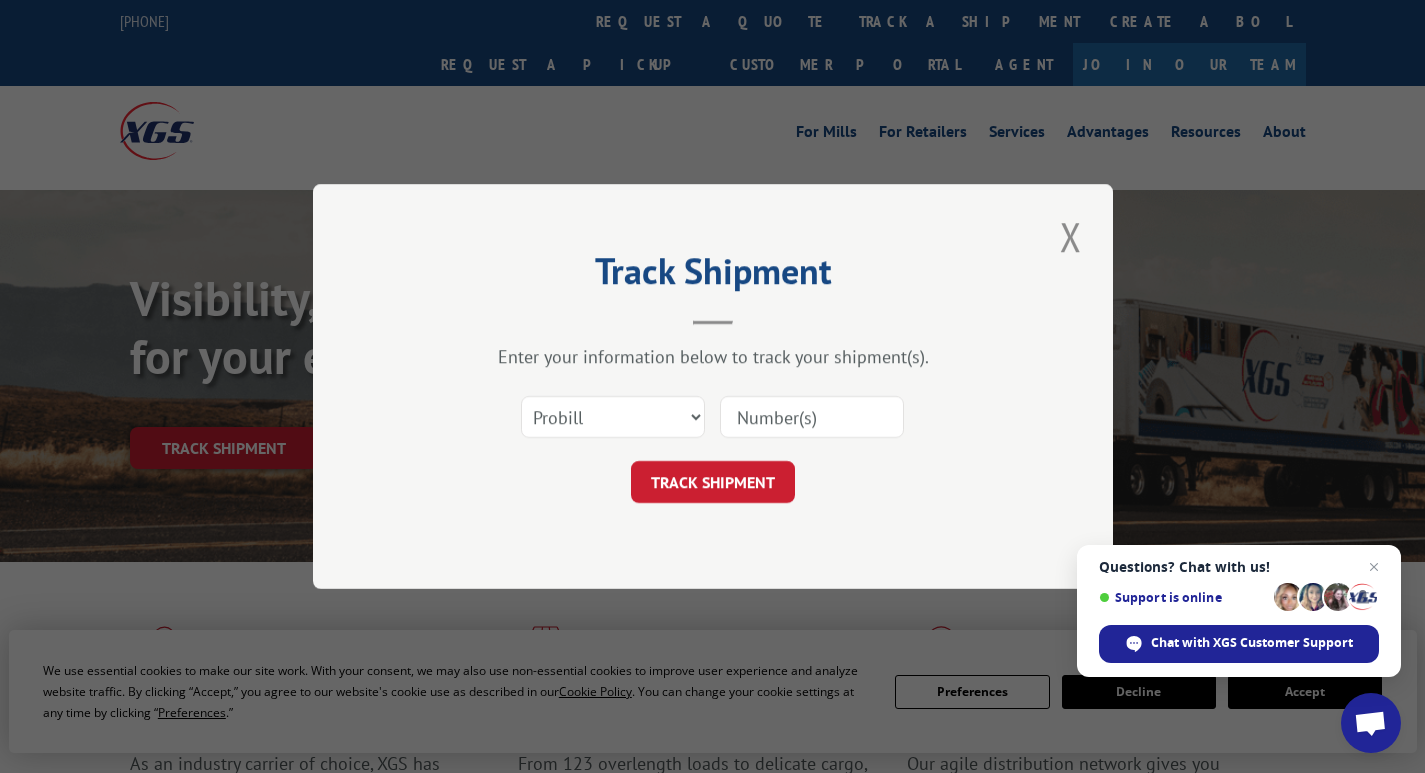 click at bounding box center [812, 417] 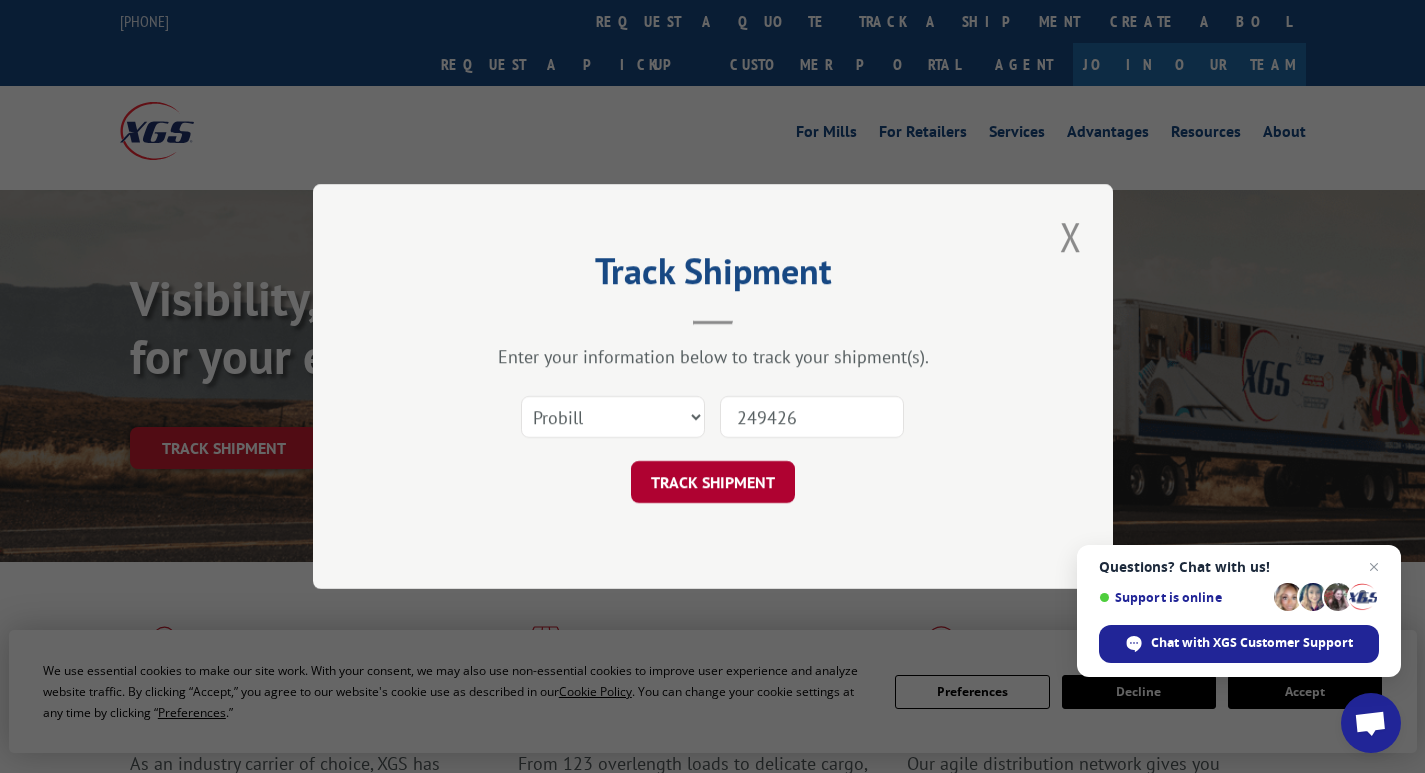 type on "249426" 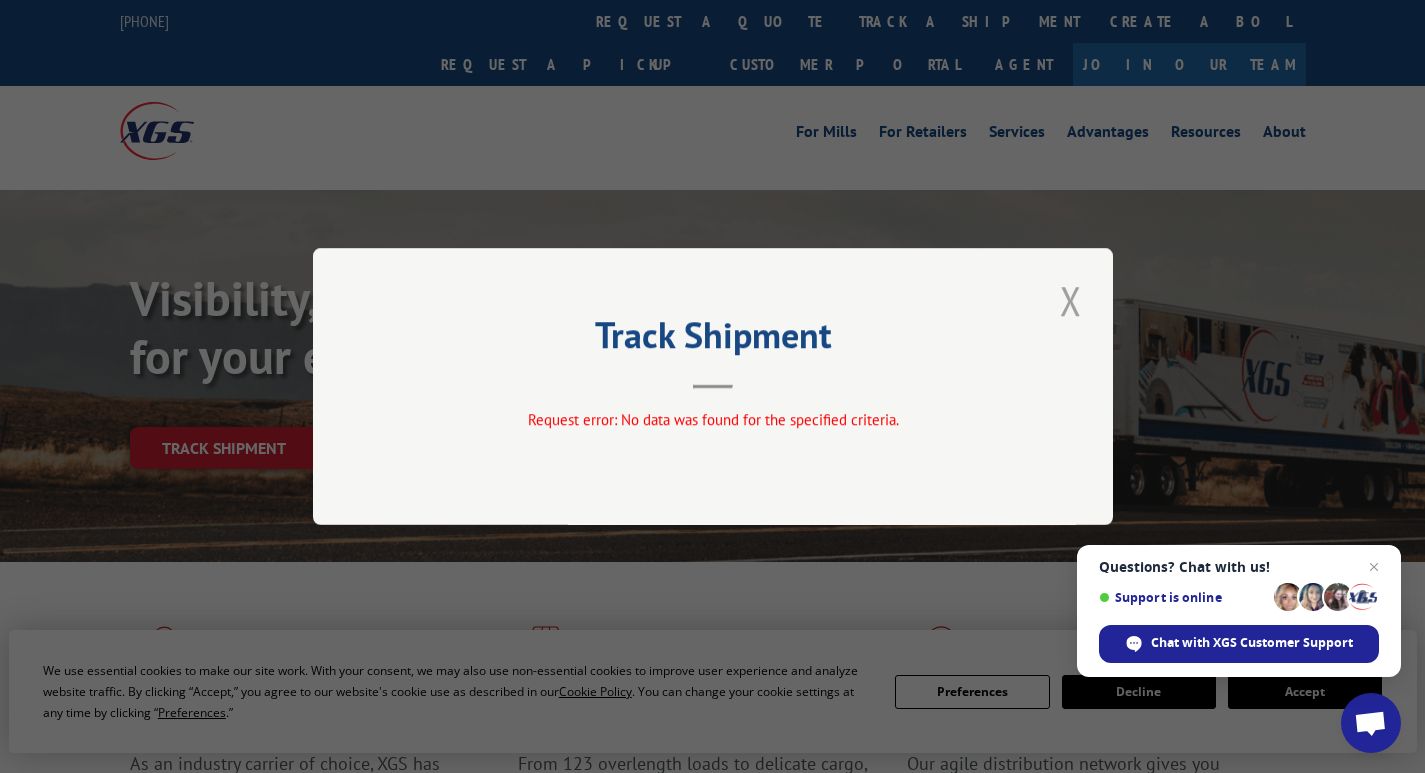 click at bounding box center [1071, 300] 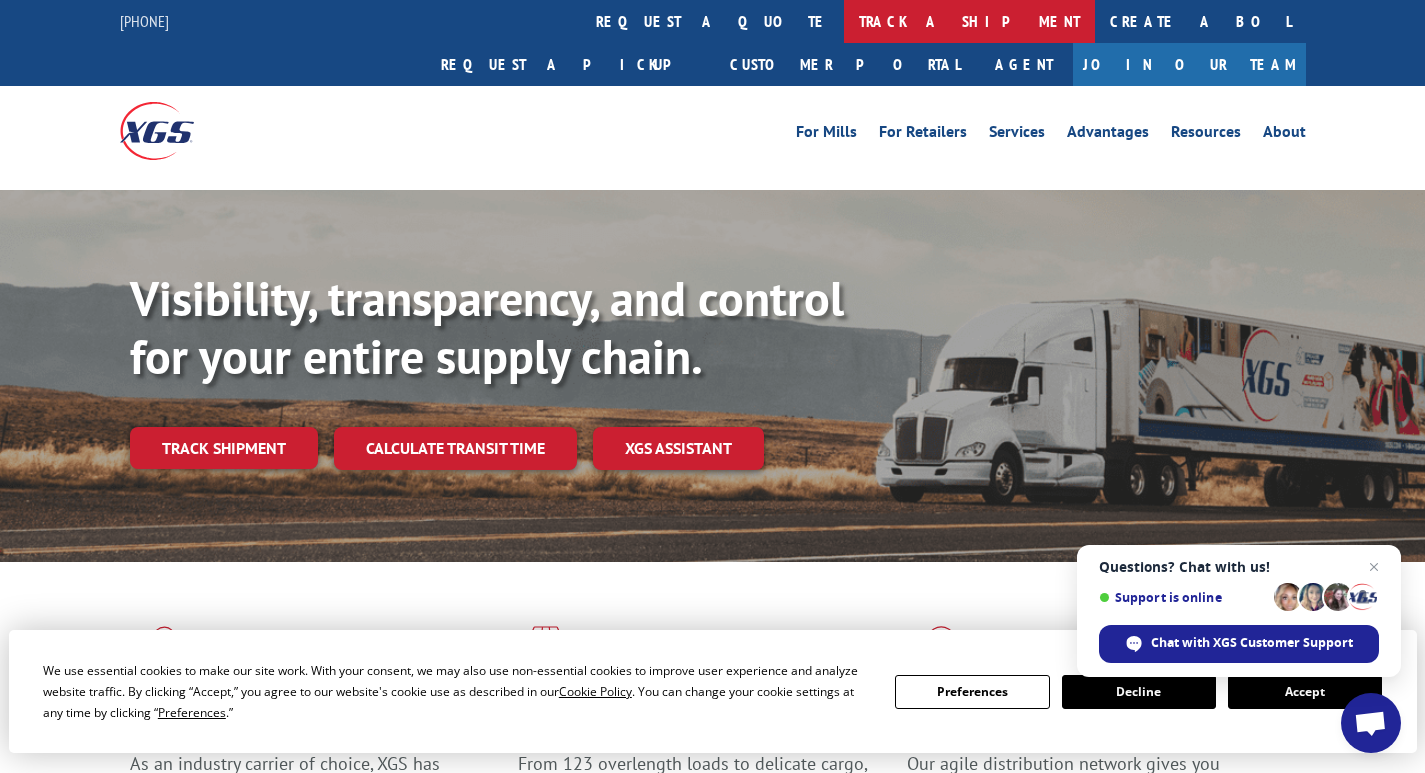 click on "track a shipment" at bounding box center (969, 21) 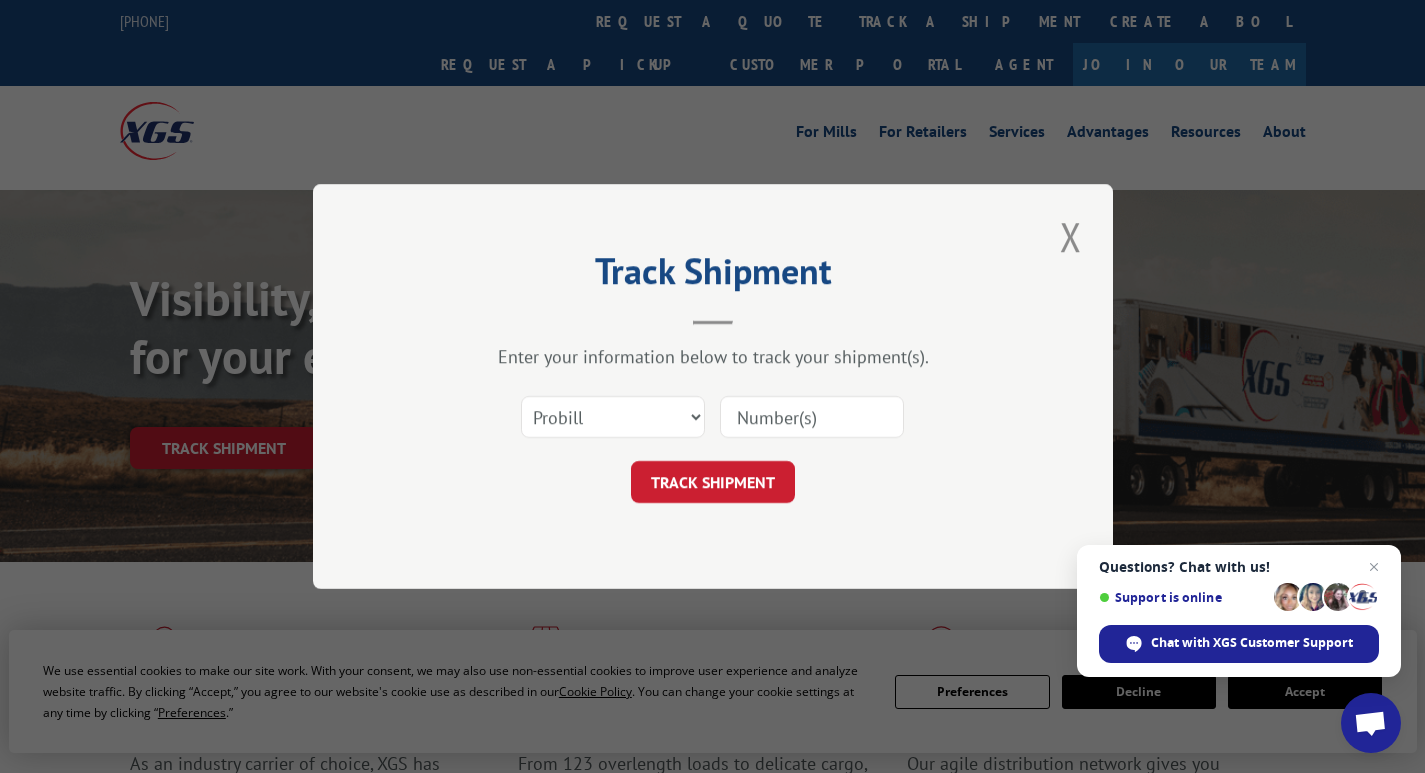 click on "Select category... Probill BOL PO" at bounding box center (613, 417) 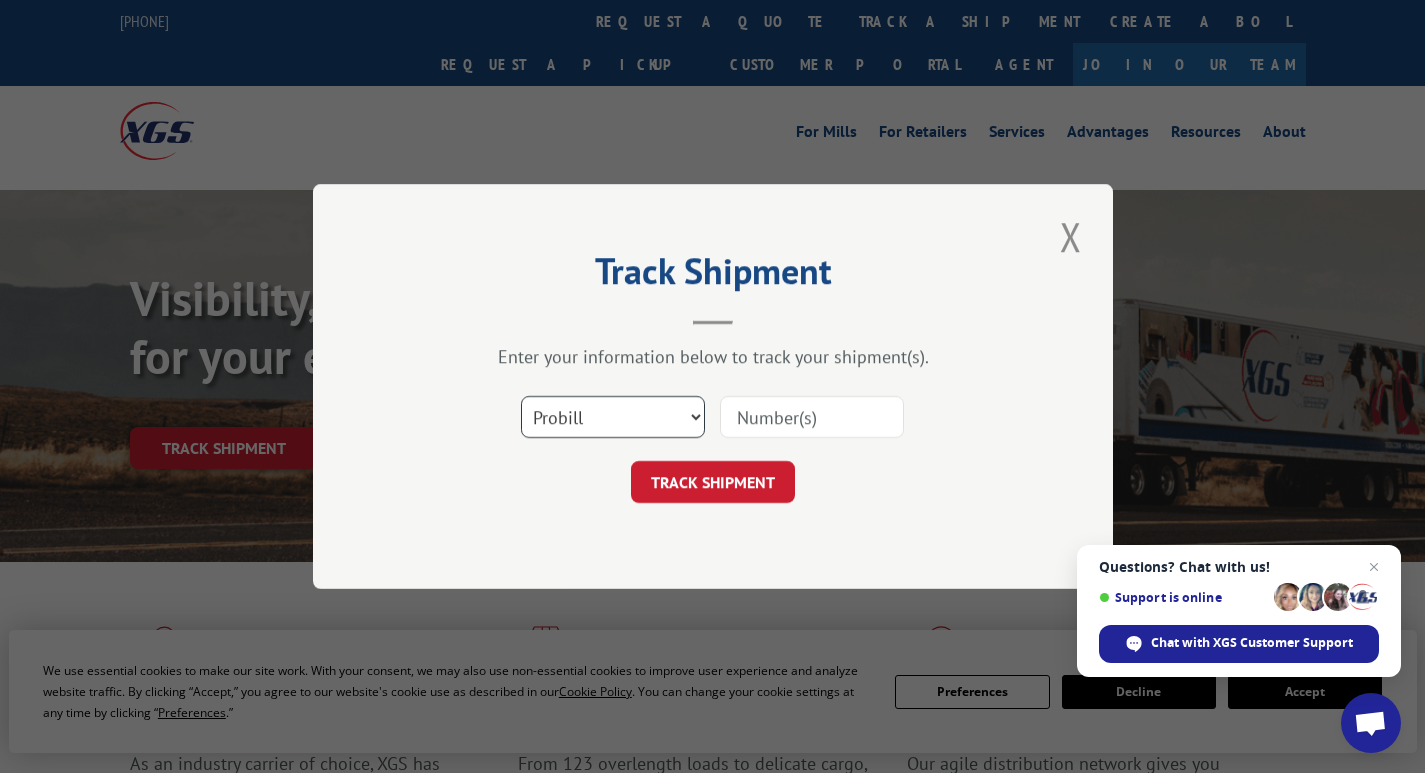 click on "Select category... Probill BOL PO" at bounding box center (613, 417) 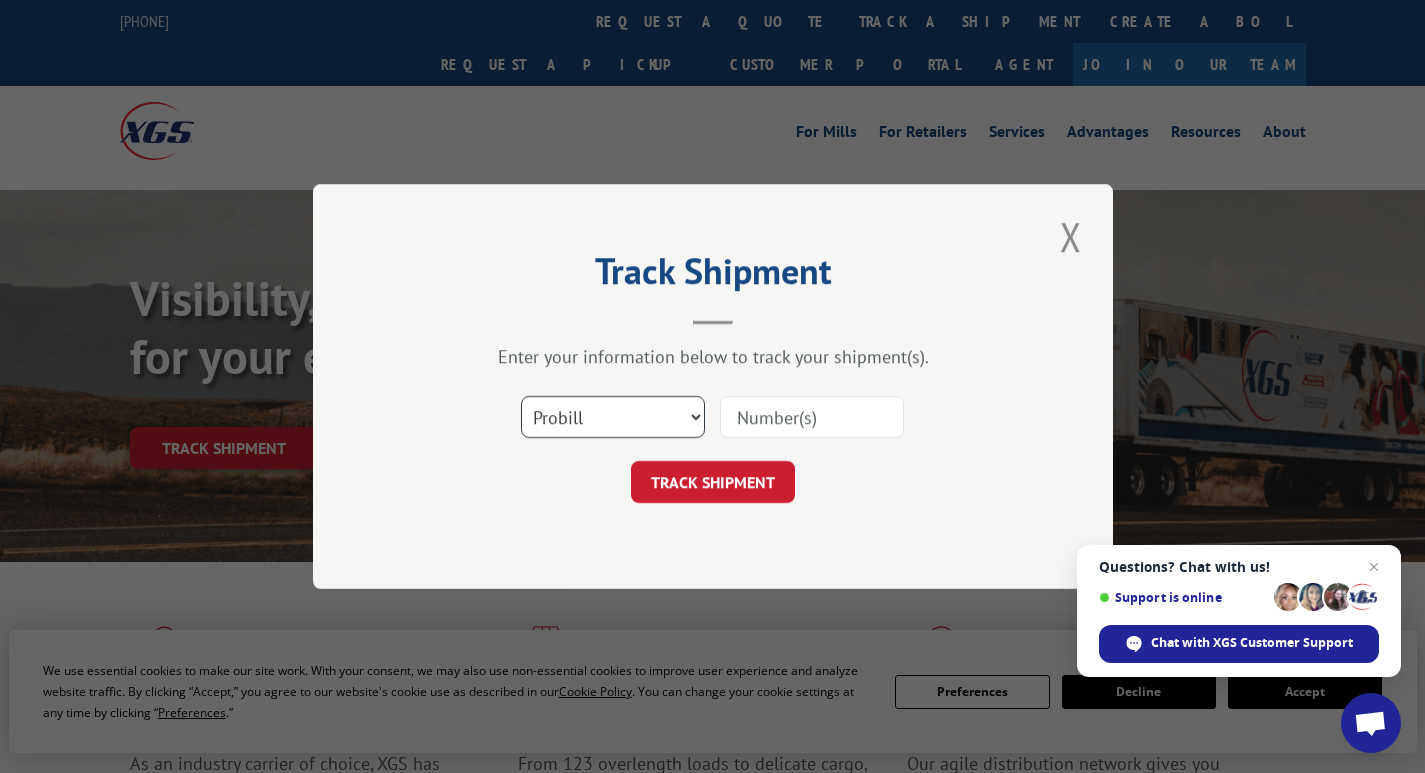select on "bol" 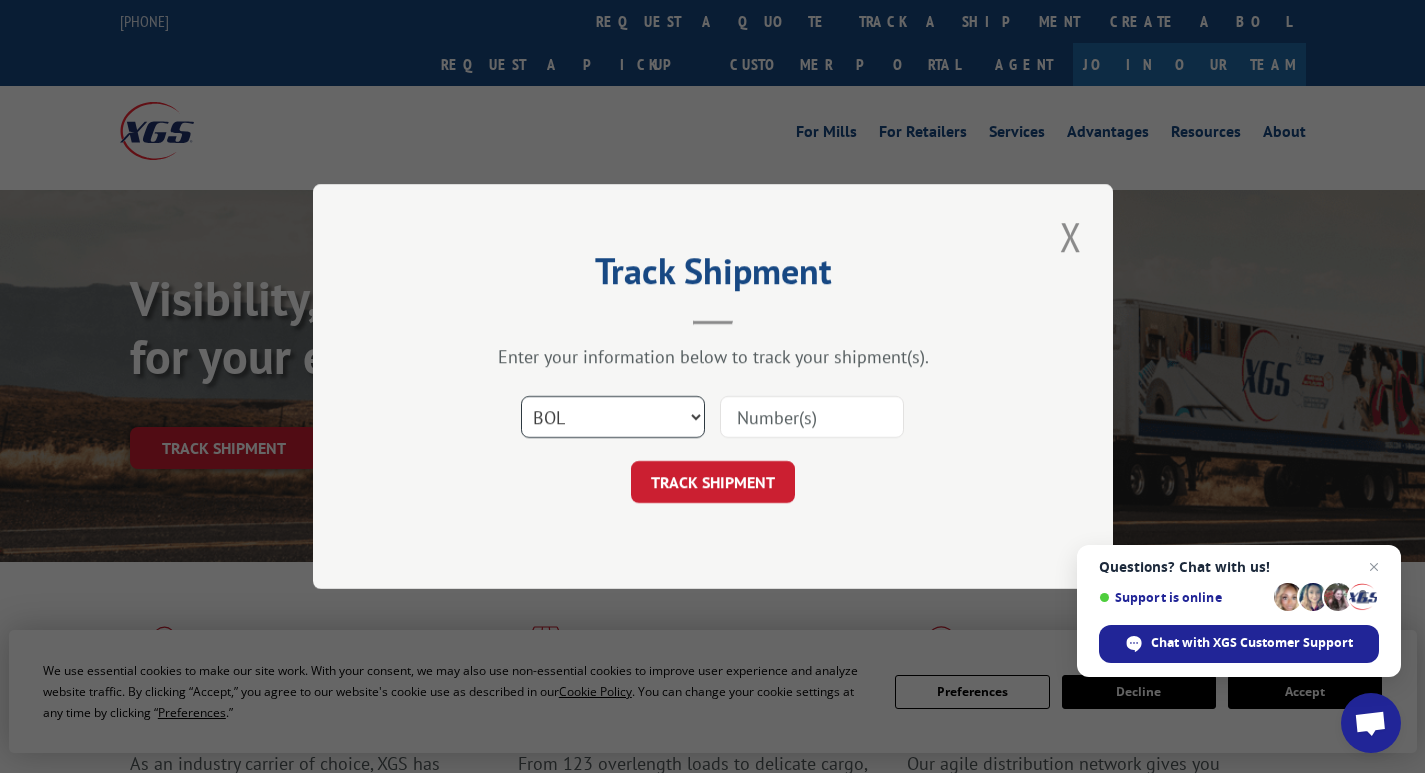 click on "Select category... Probill BOL PO" at bounding box center [613, 417] 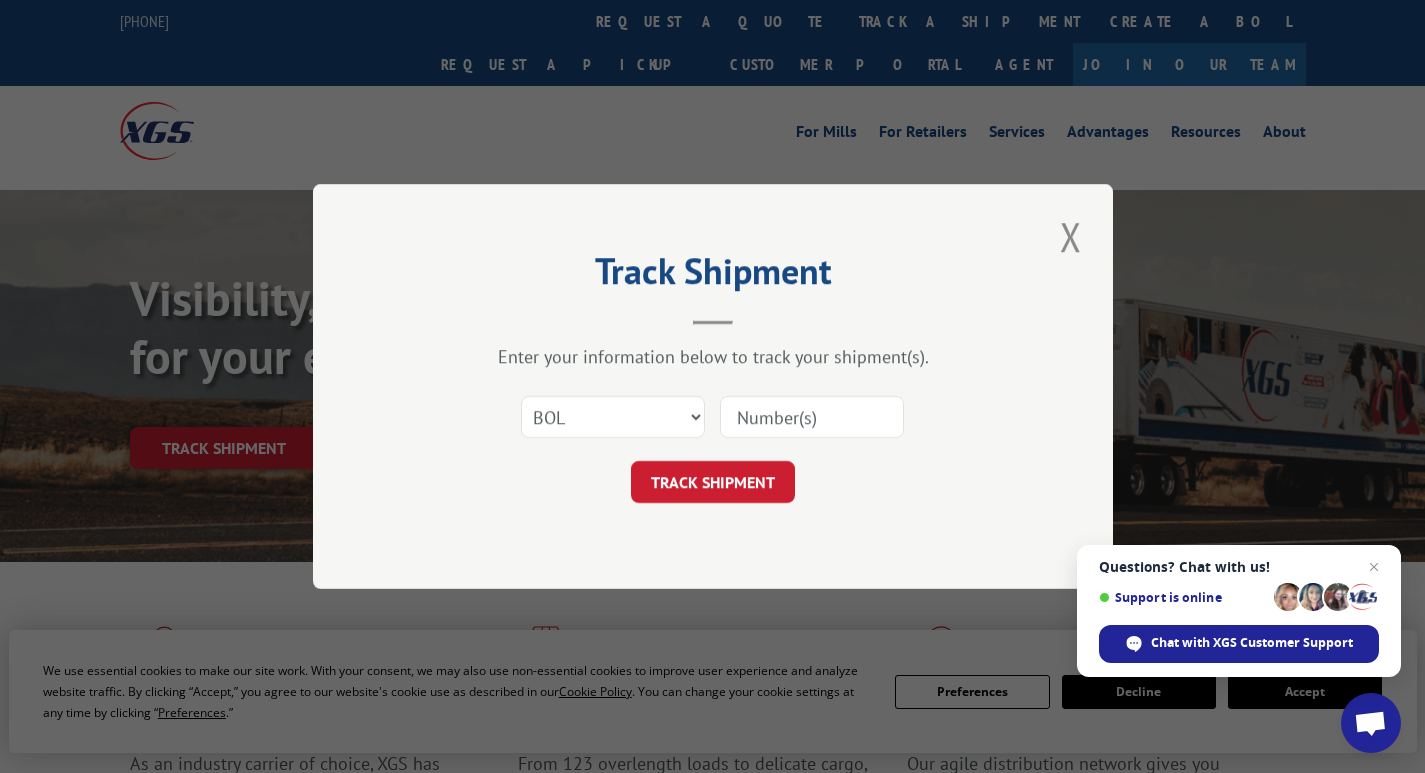 click at bounding box center [812, 417] 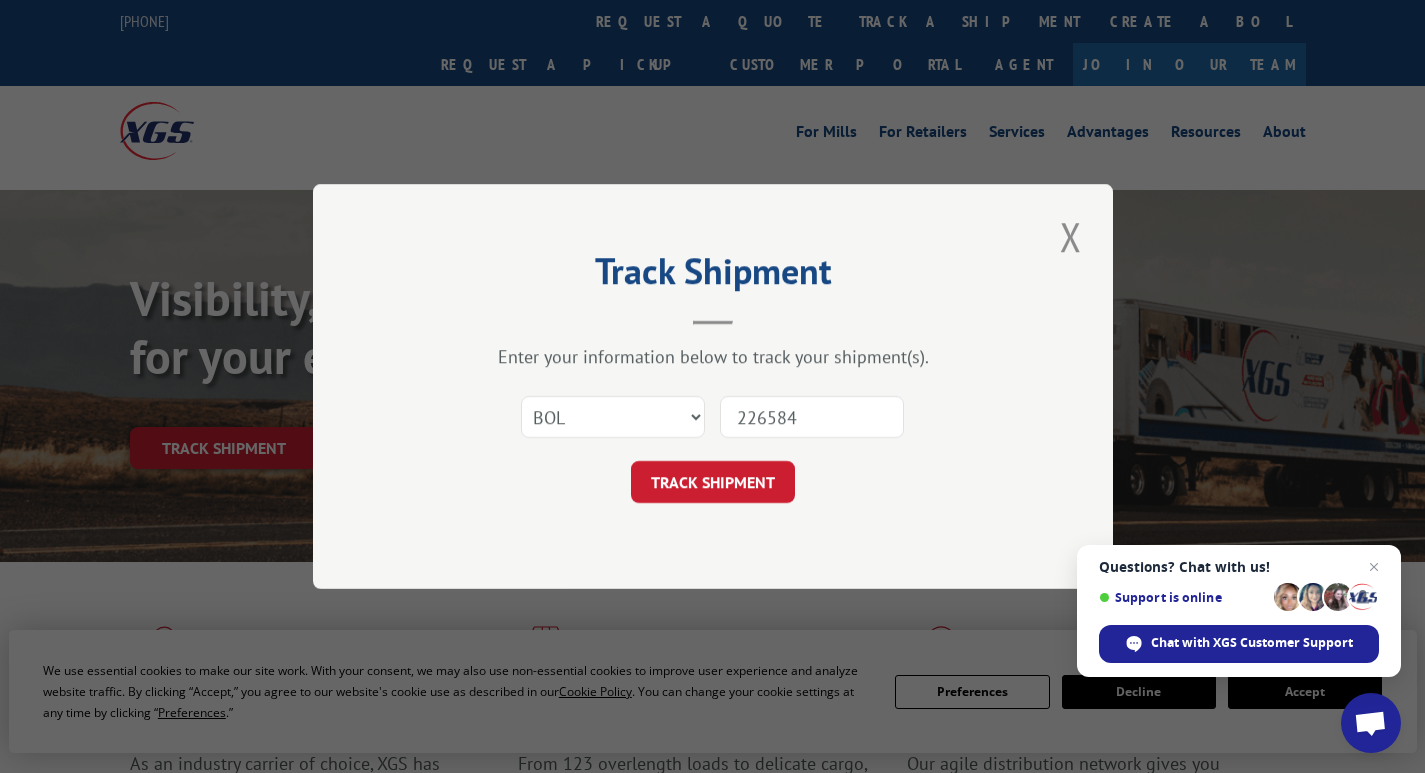 type on "2265846" 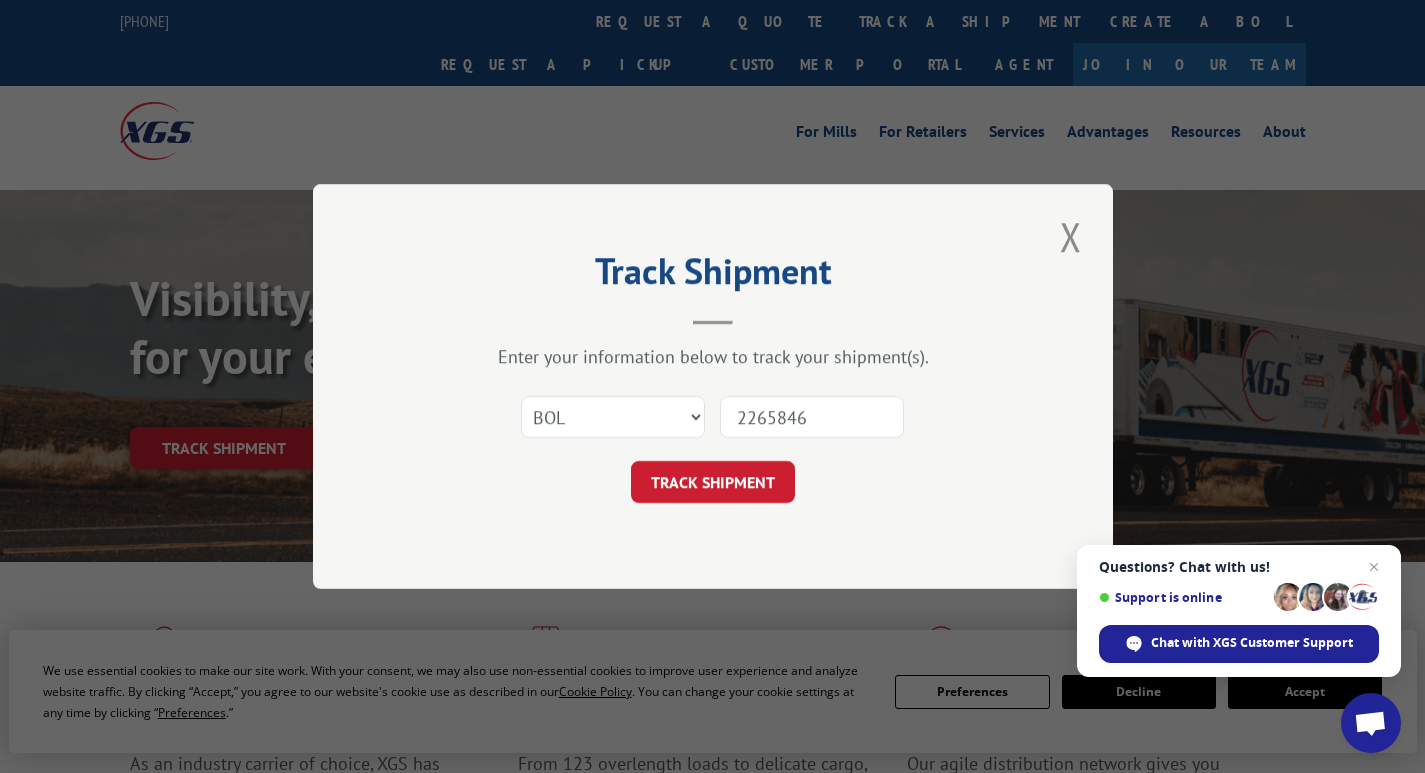 click on "TRACK SHIPMENT" at bounding box center [713, 482] 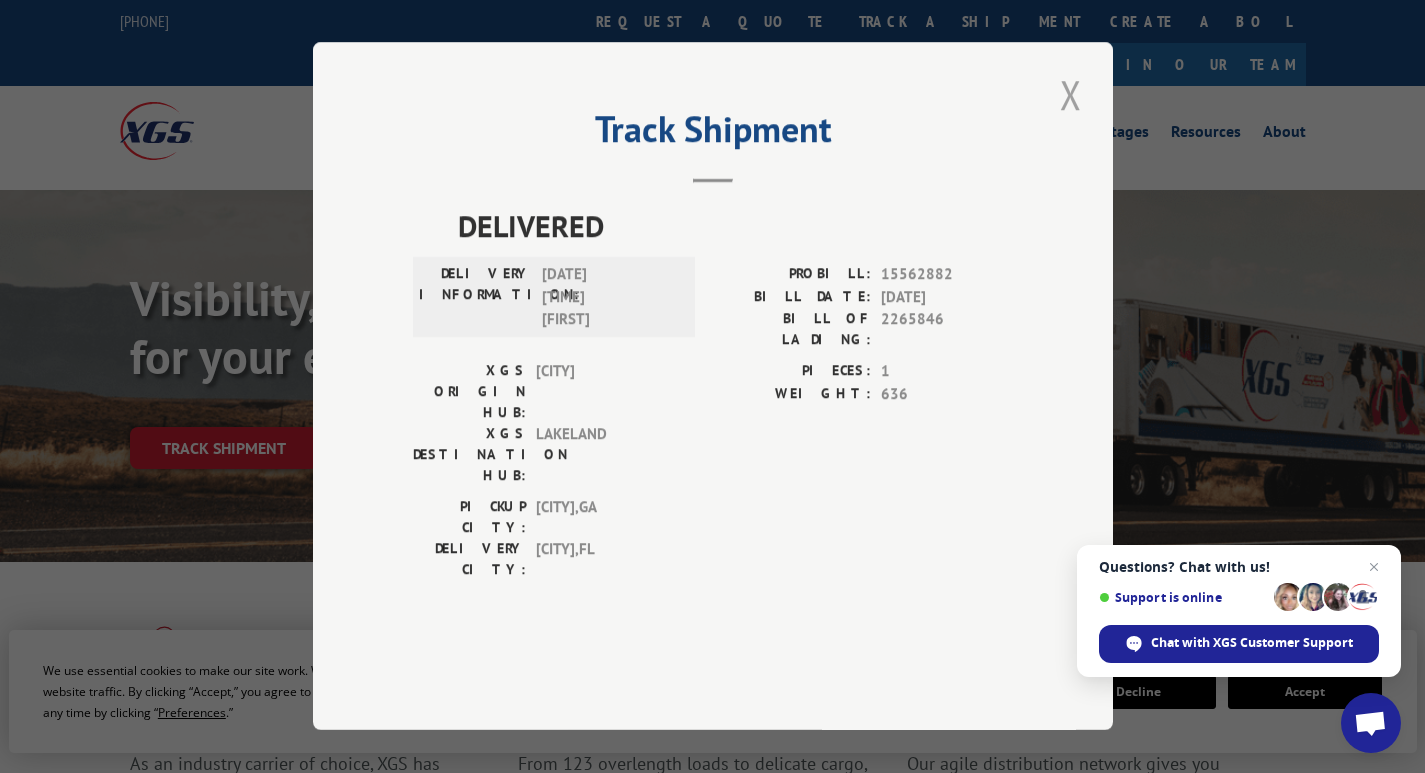 click at bounding box center (1071, 94) 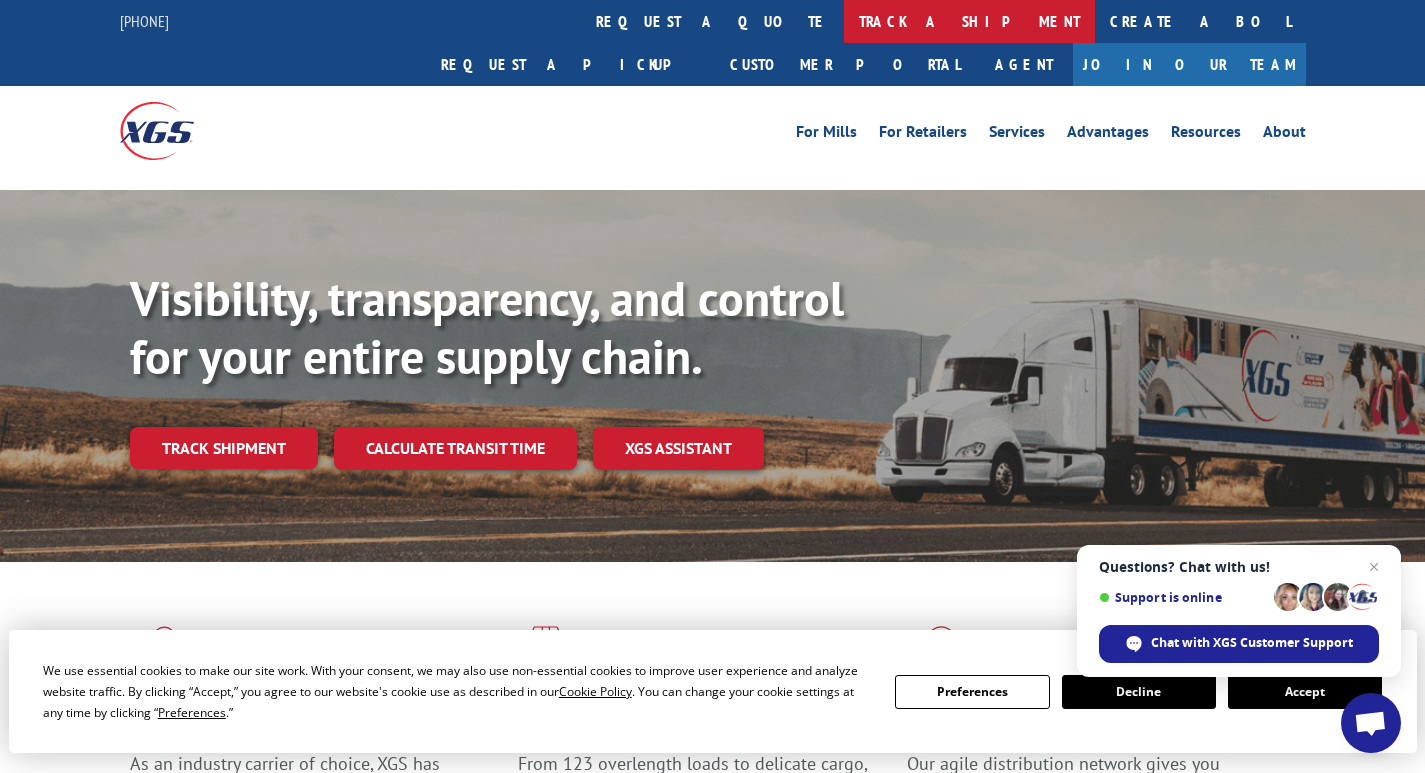 click on "track a shipment" at bounding box center [969, 21] 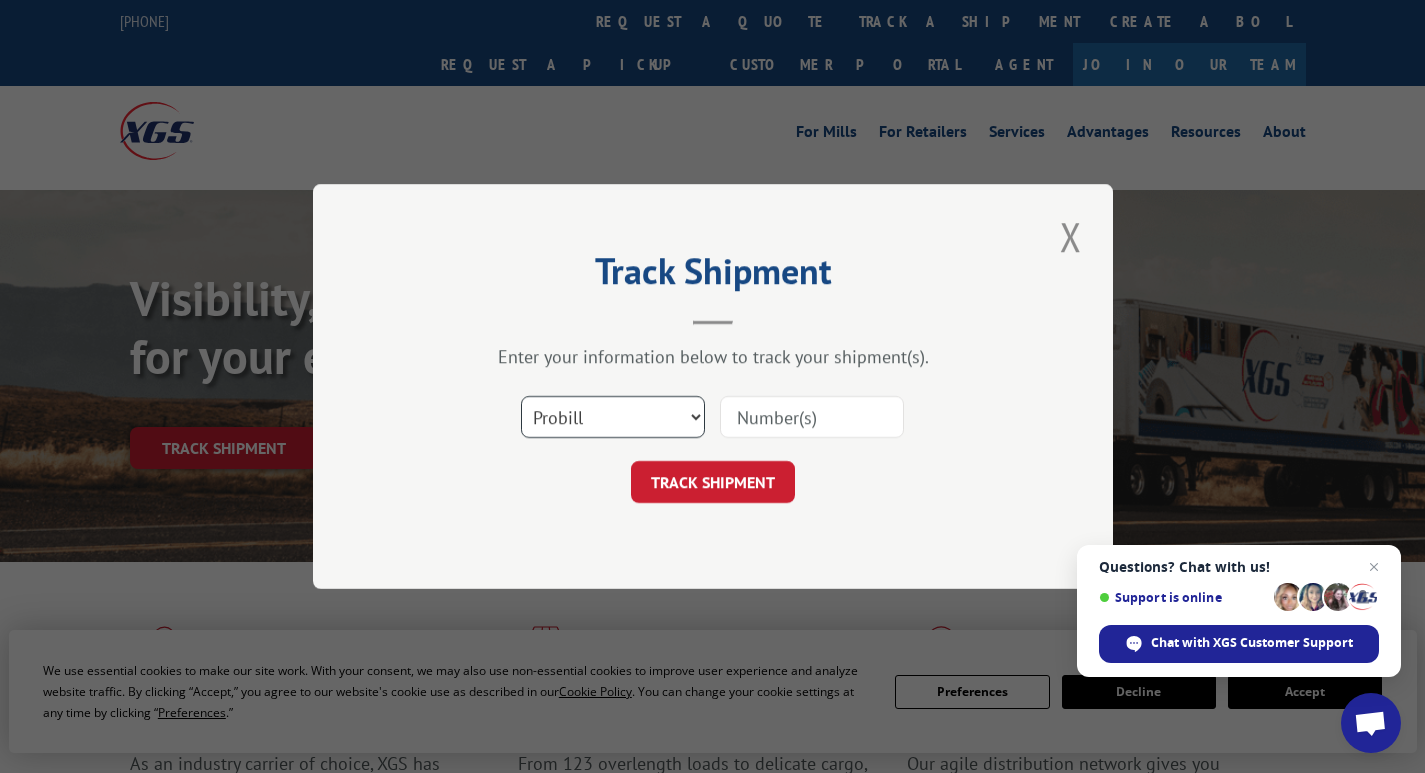click on "Select category... Probill BOL PO" at bounding box center [613, 417] 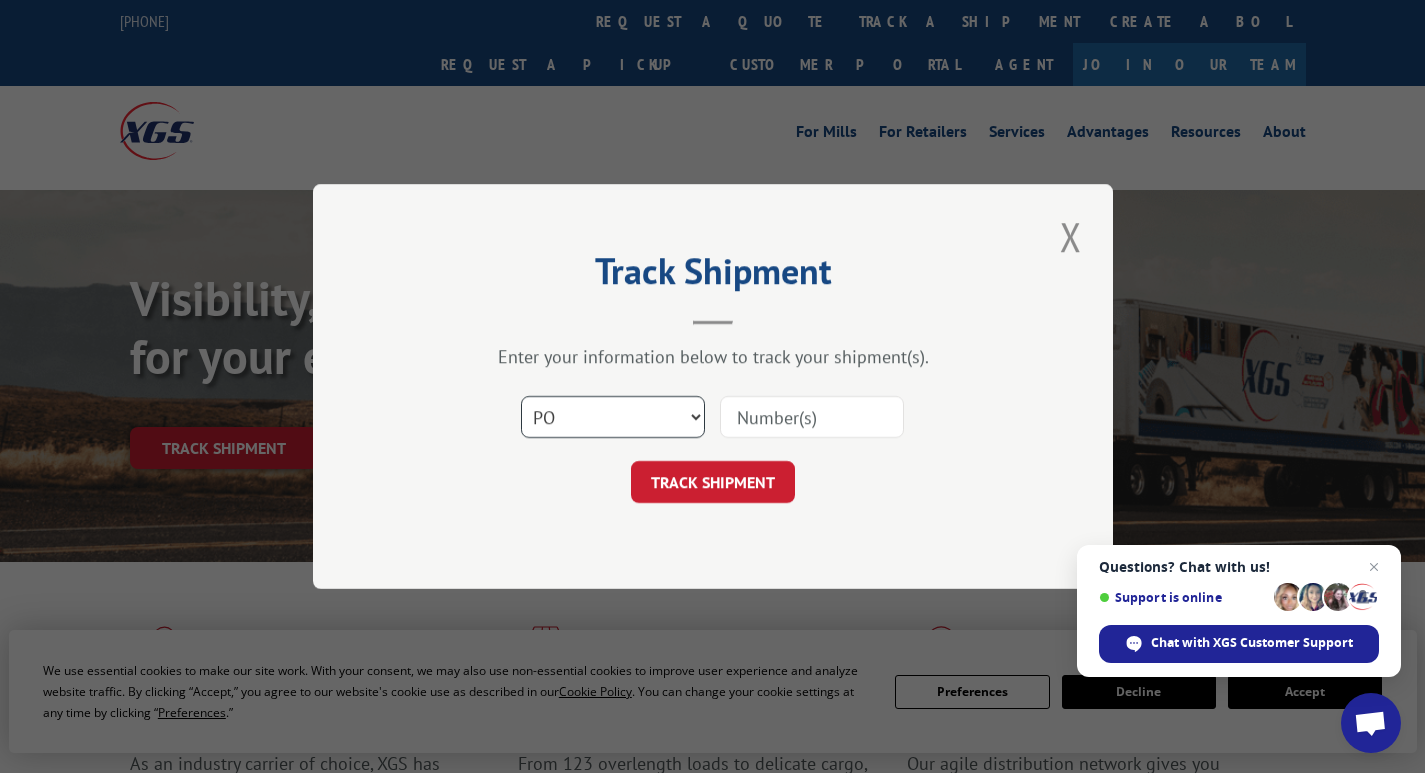 click on "Select category... Probill BOL PO" at bounding box center (613, 417) 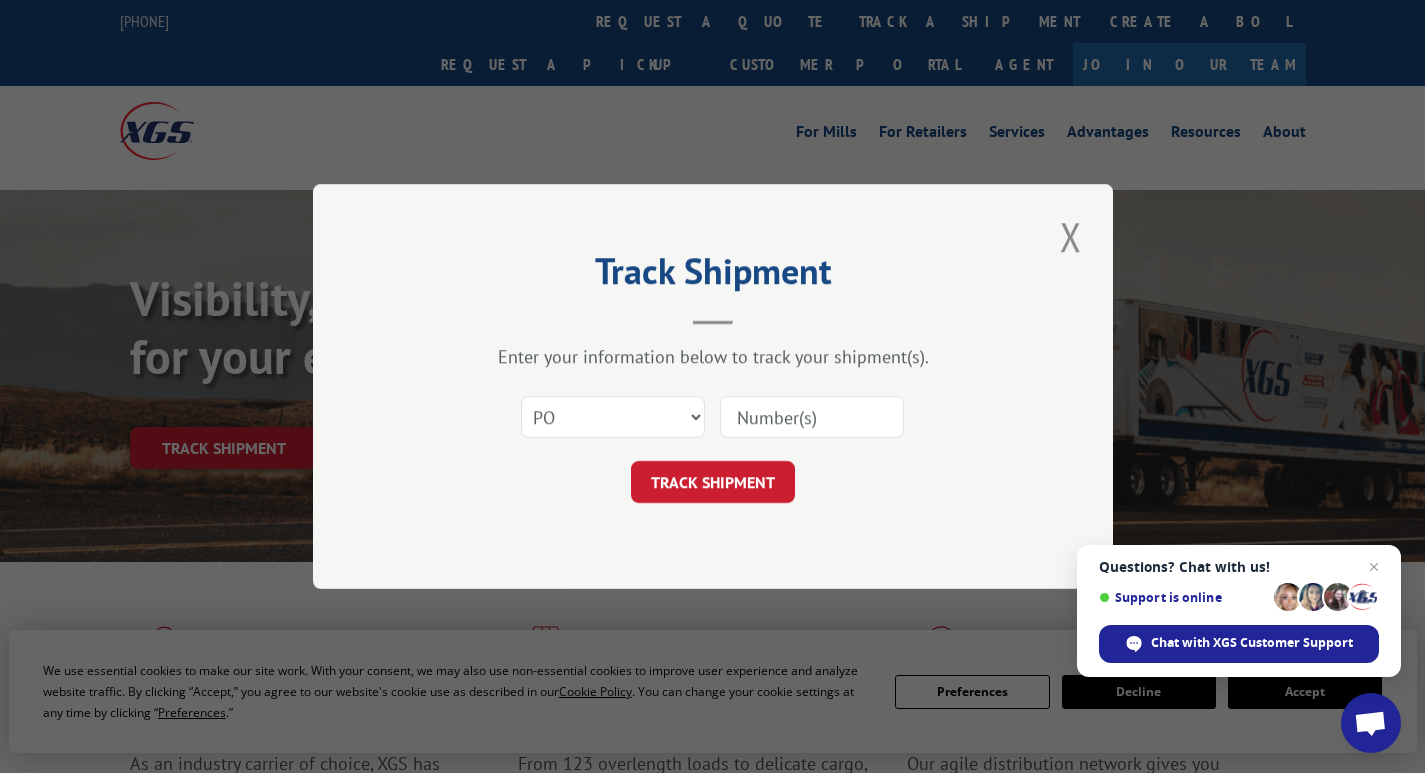 click at bounding box center (812, 417) 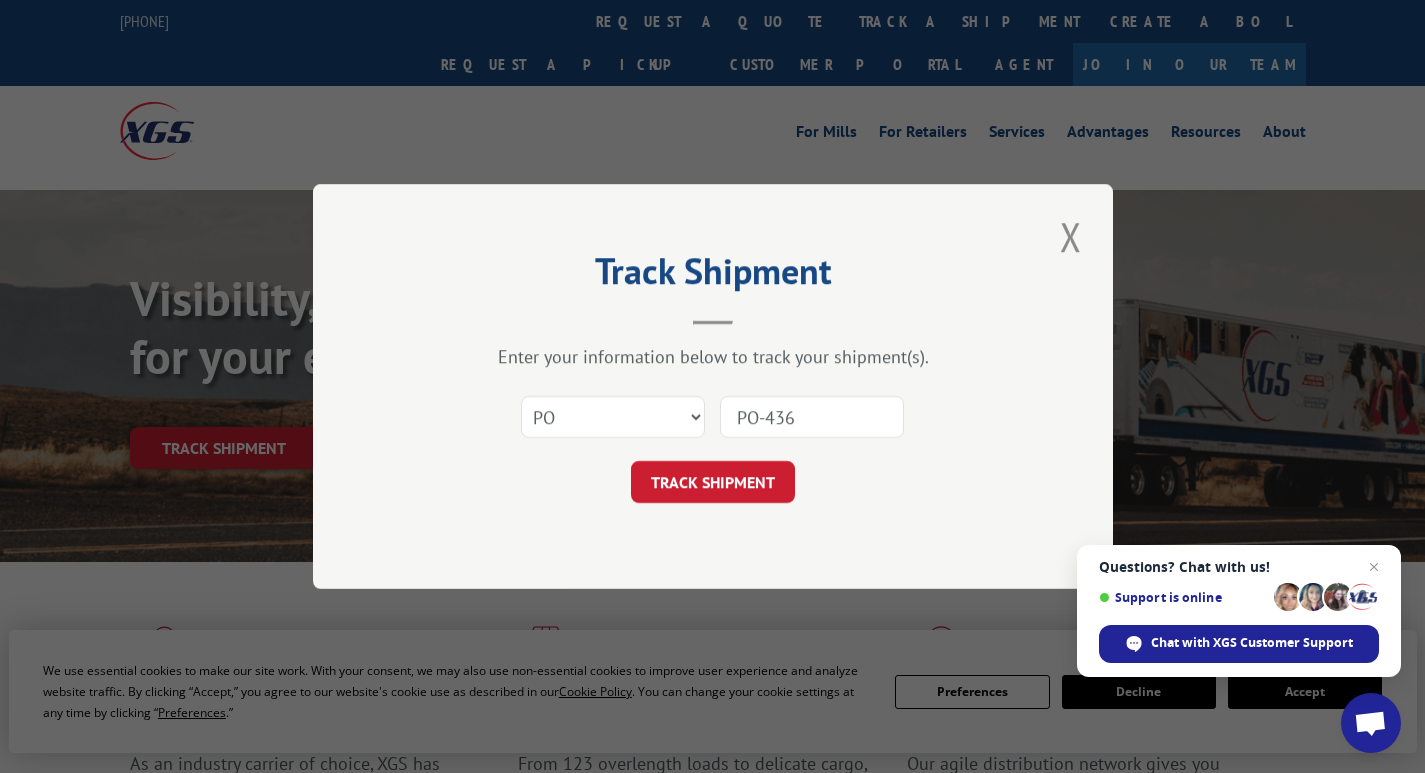 type on "PO-4369" 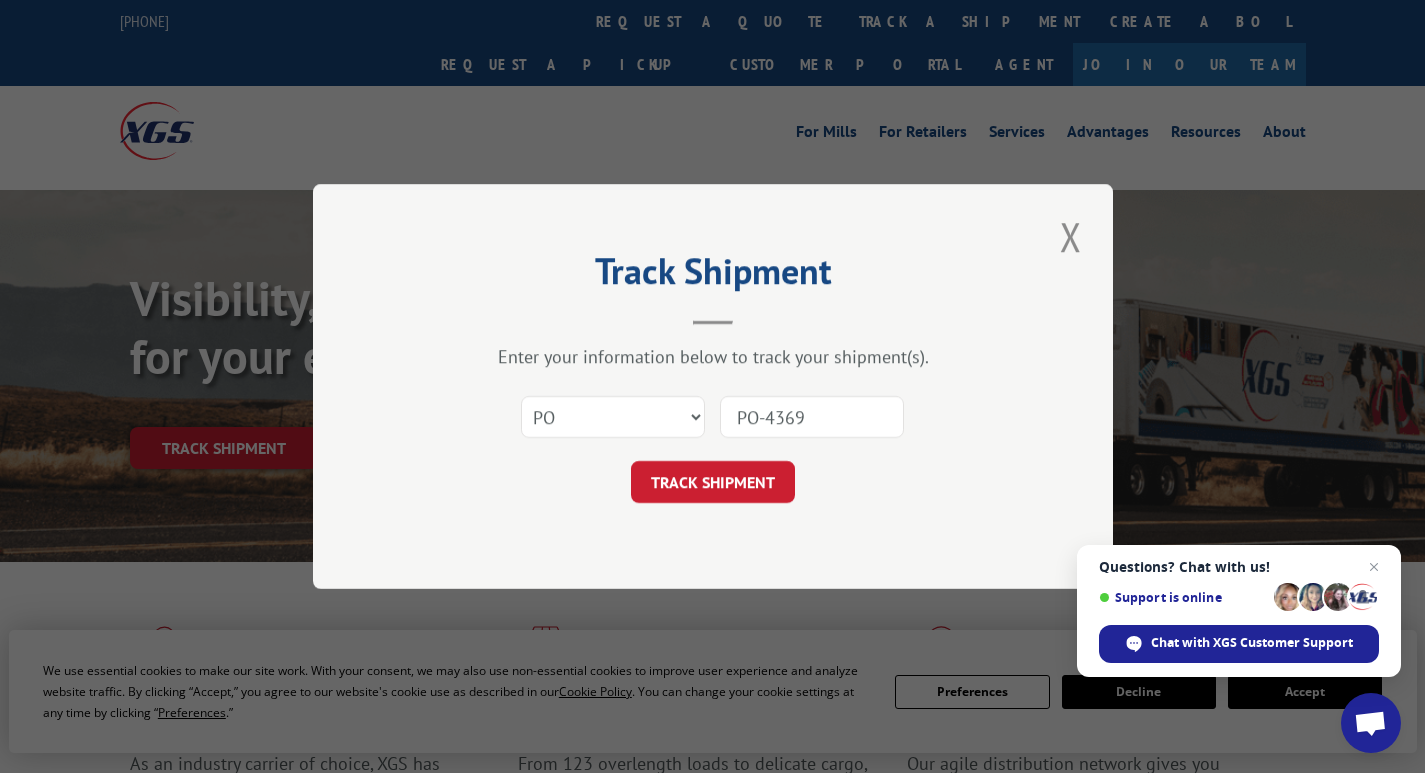 click on "TRACK SHIPMENT" at bounding box center [713, 482] 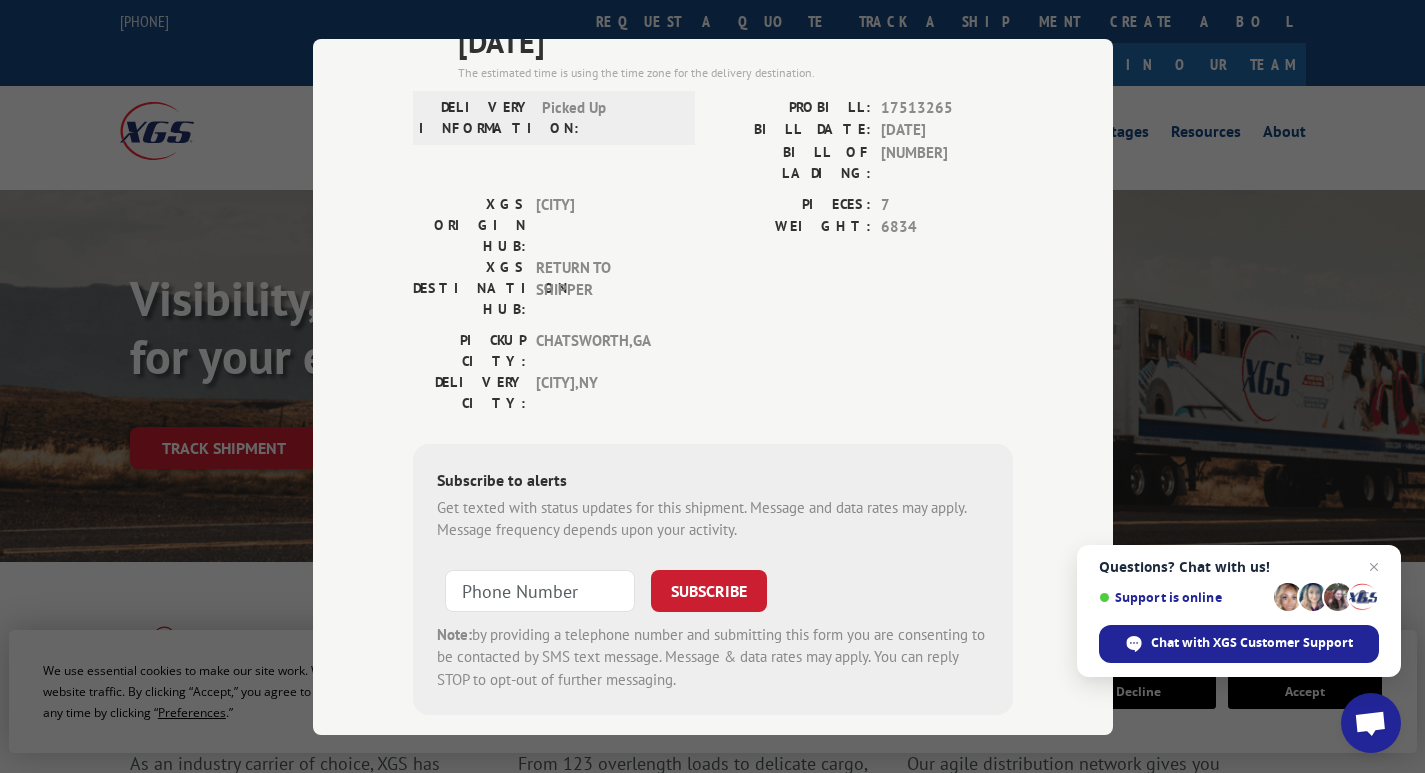 scroll, scrollTop: 0, scrollLeft: 0, axis: both 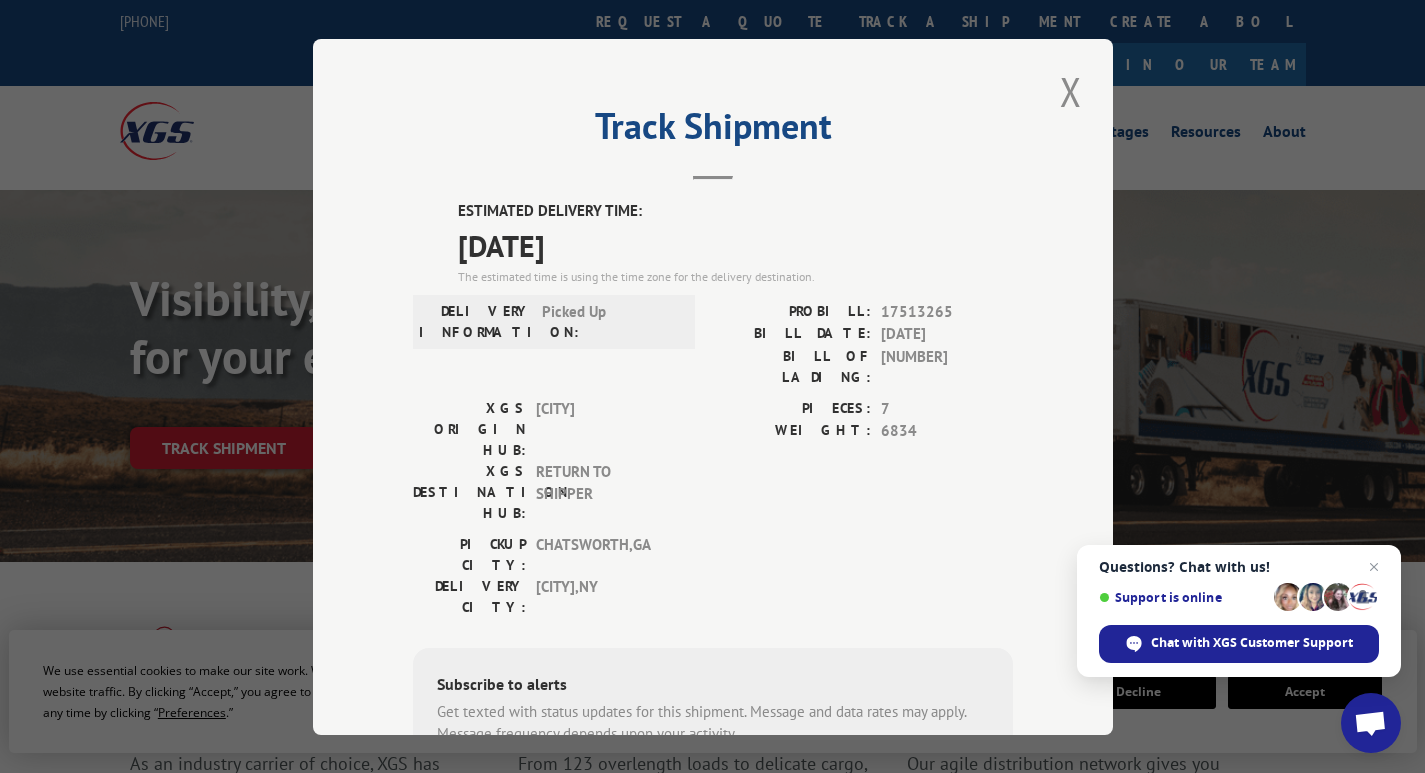 click at bounding box center [1071, 91] 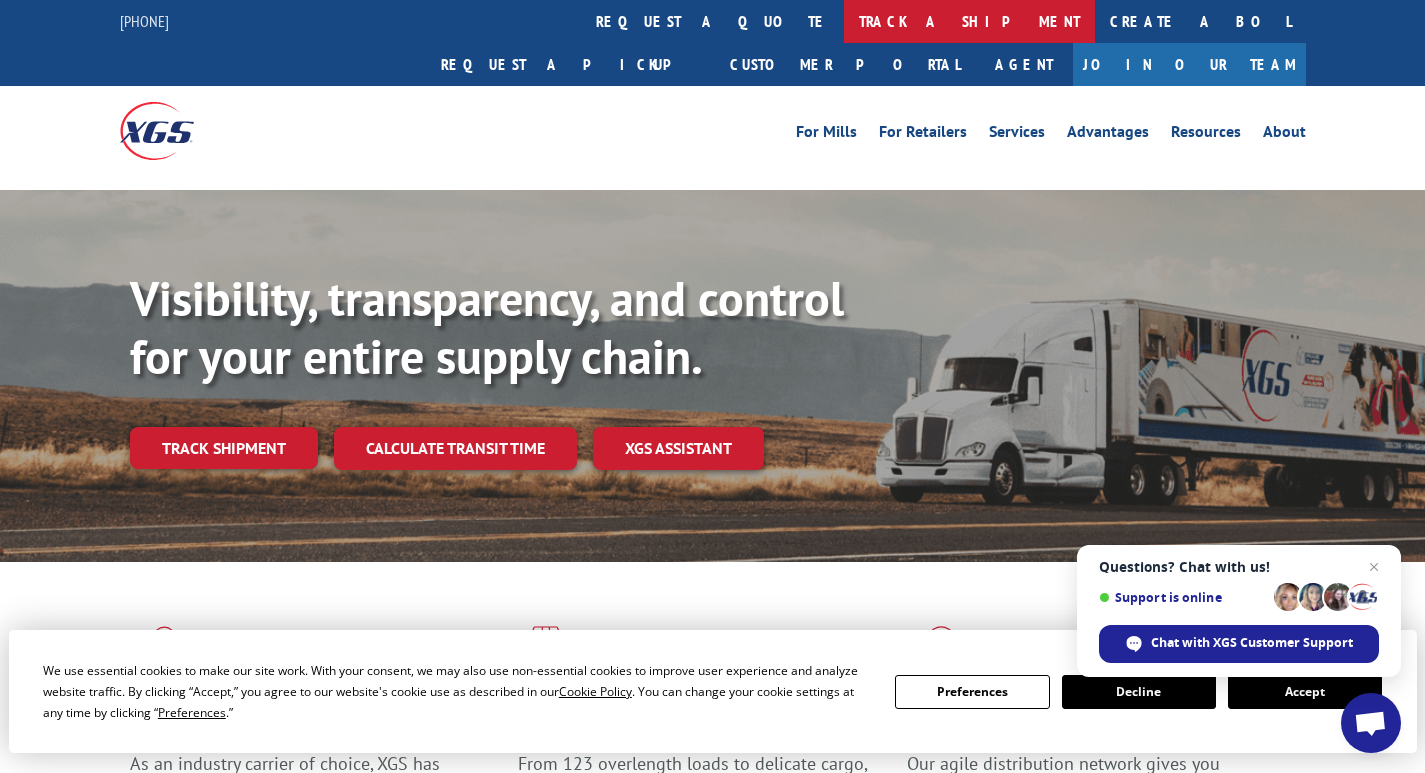 click on "track a shipment" at bounding box center [969, 21] 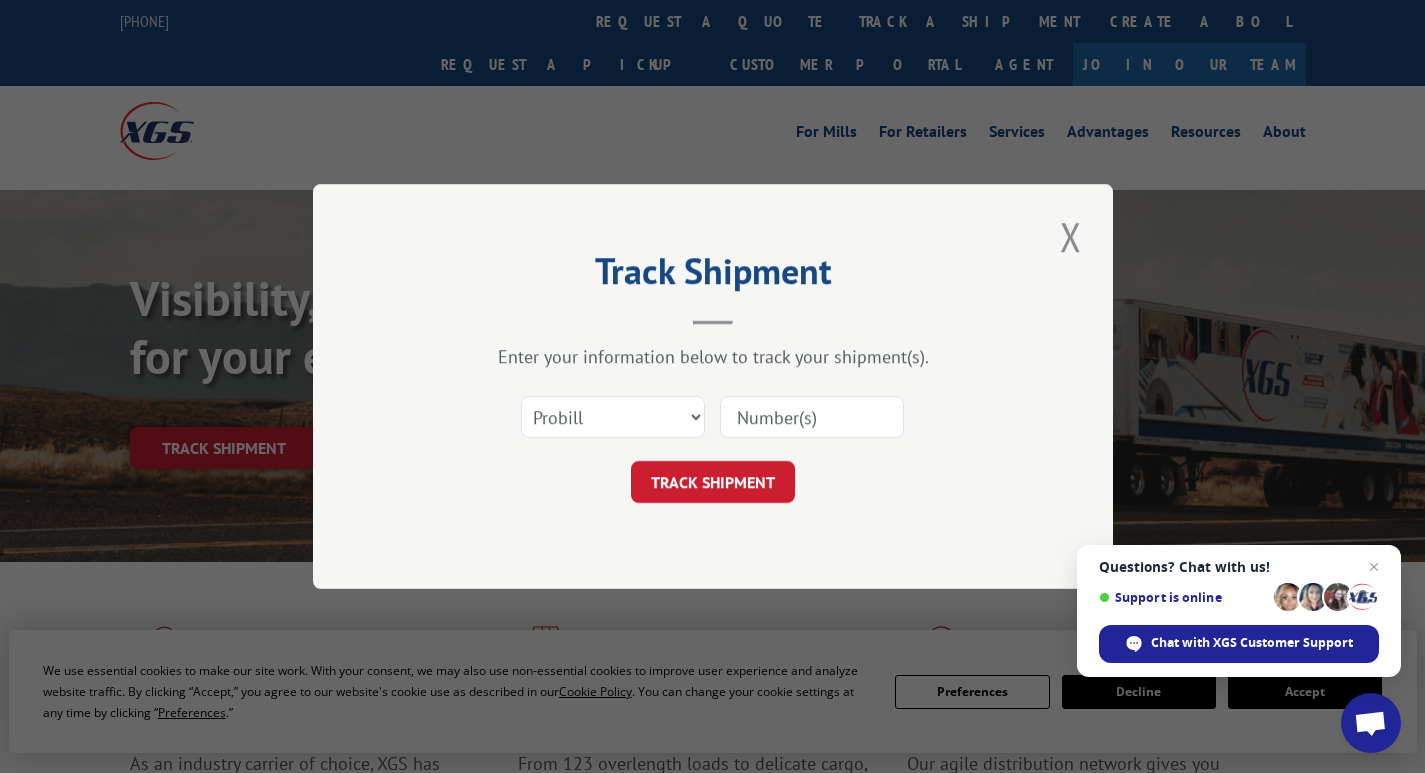 click at bounding box center [812, 417] 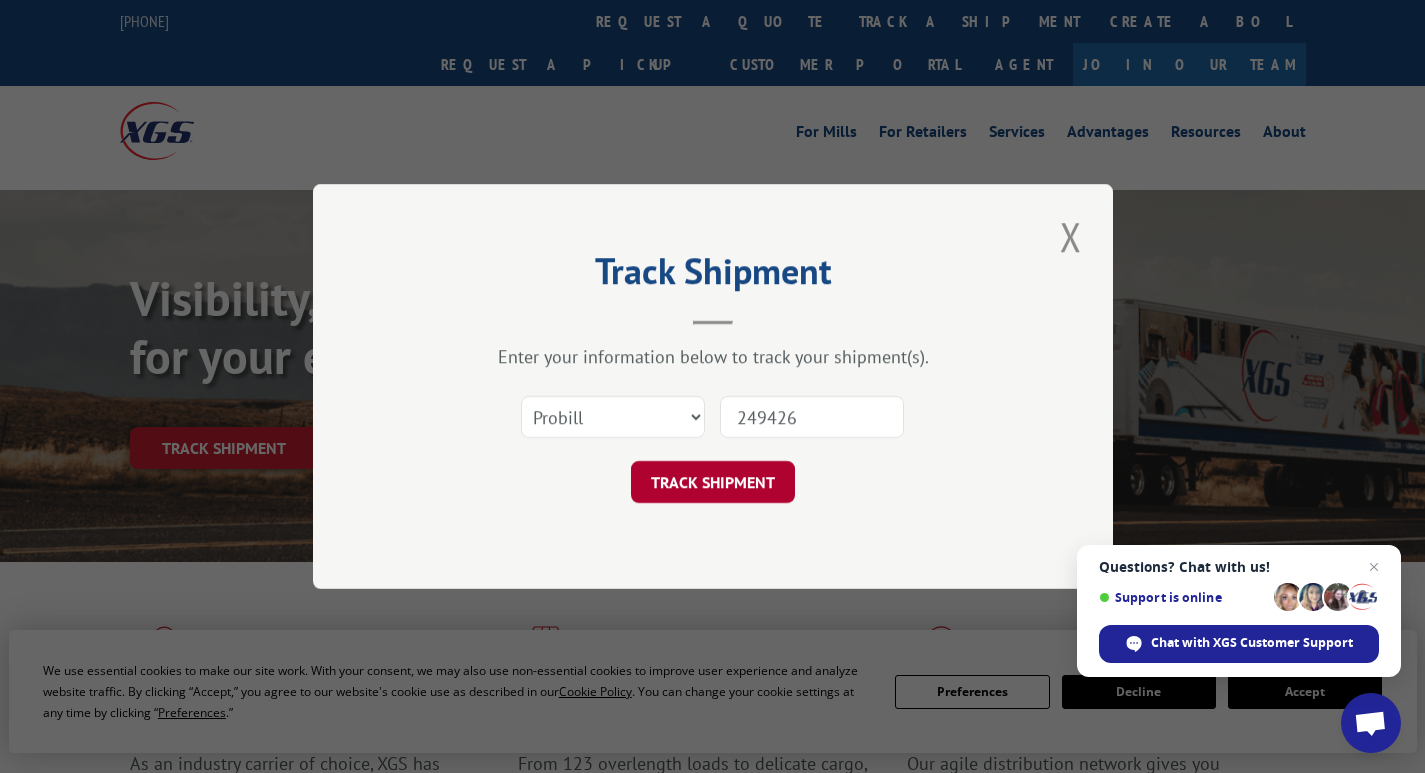 type on "249426" 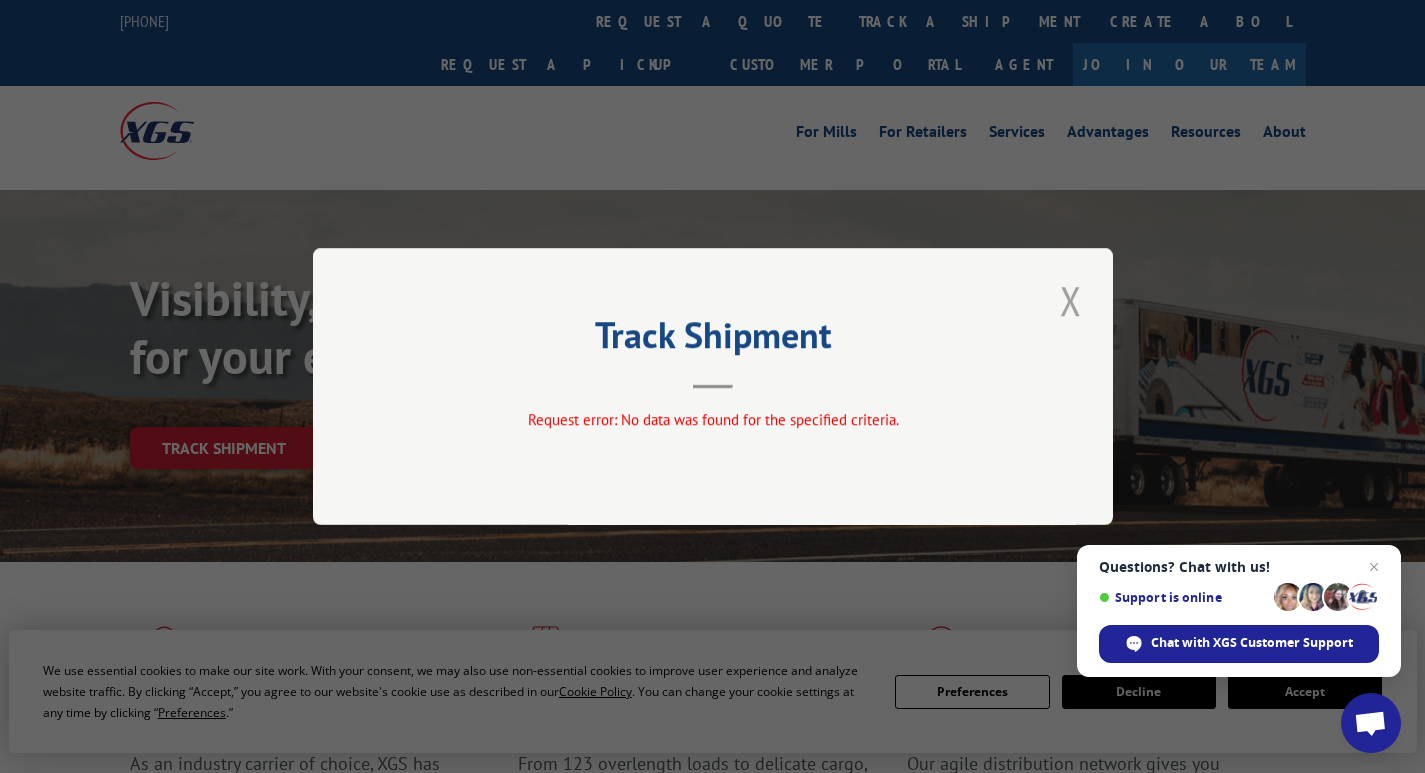 click at bounding box center [1071, 300] 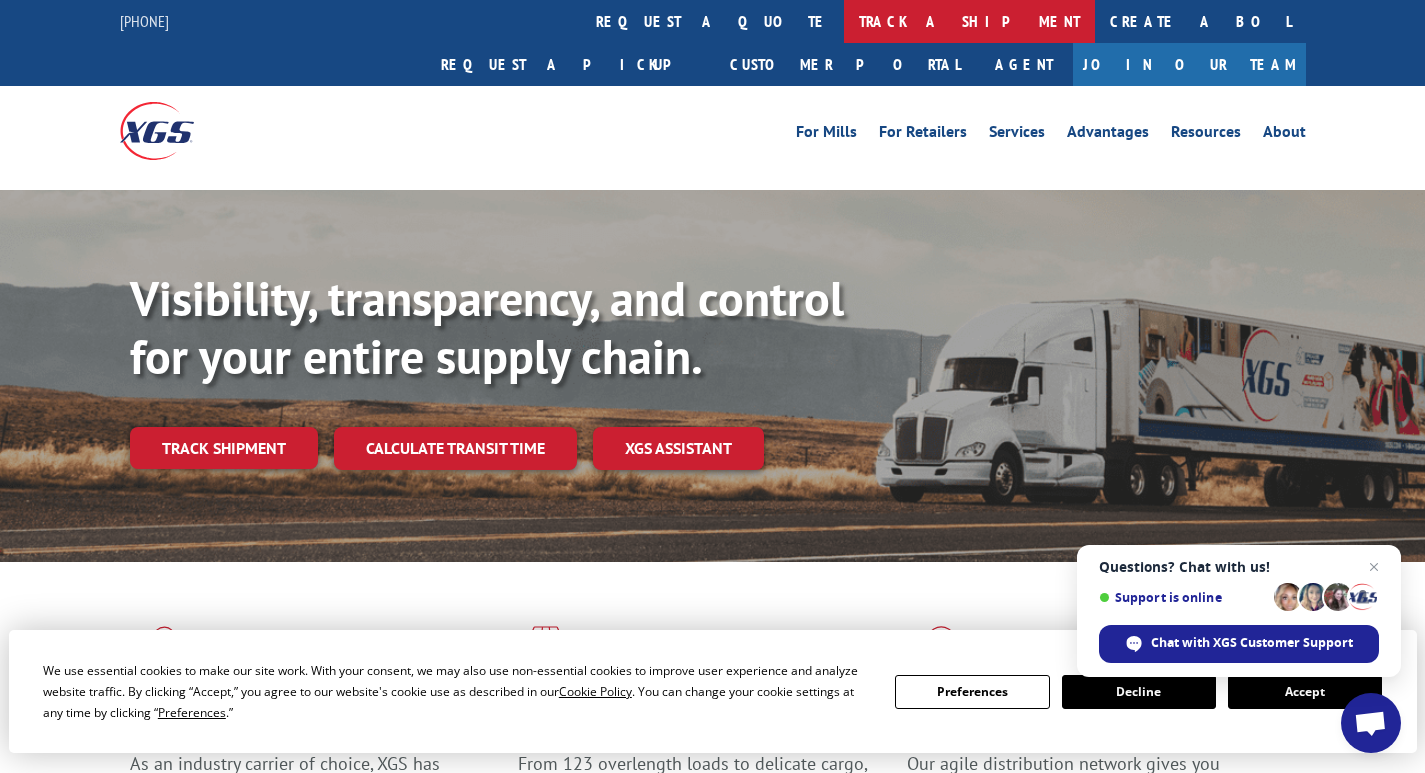 click on "track a shipment" at bounding box center [969, 21] 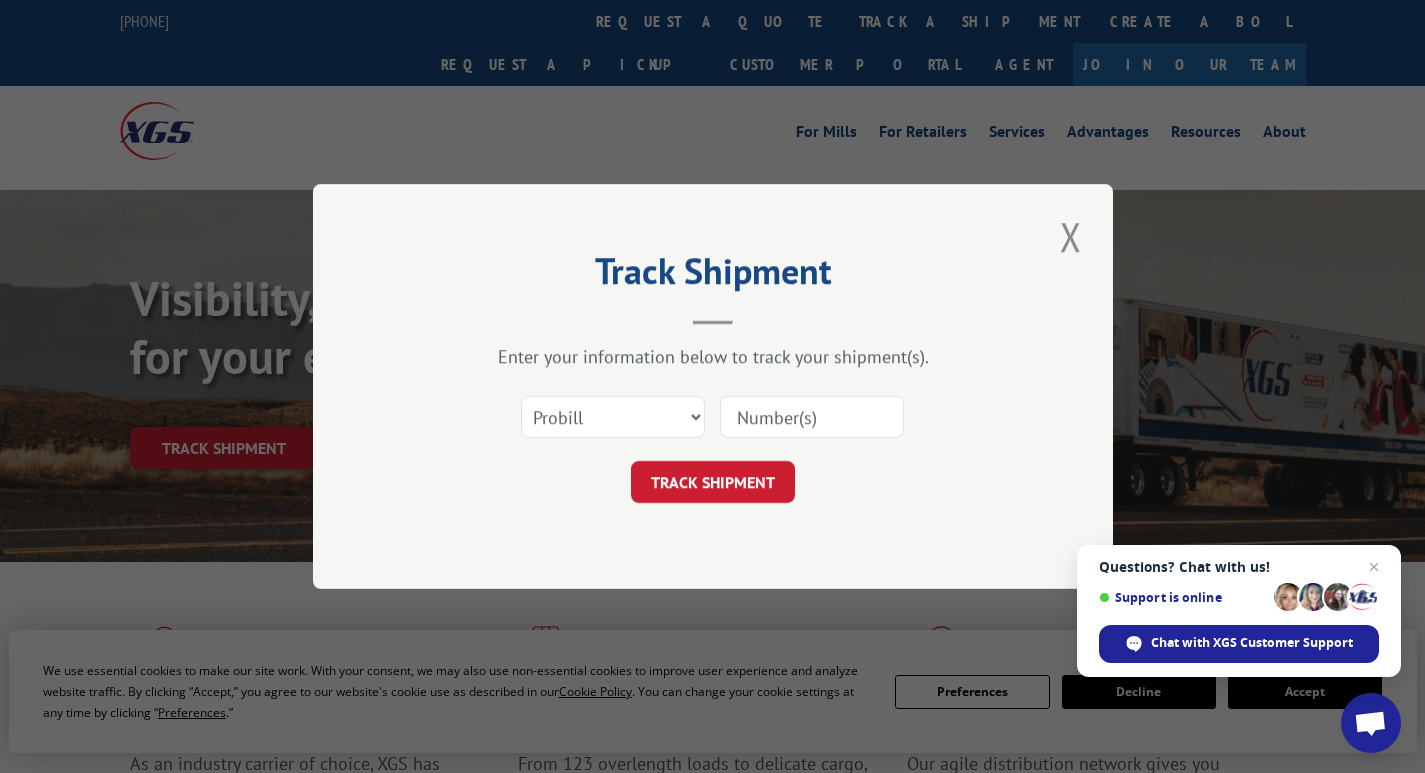 click at bounding box center [812, 417] 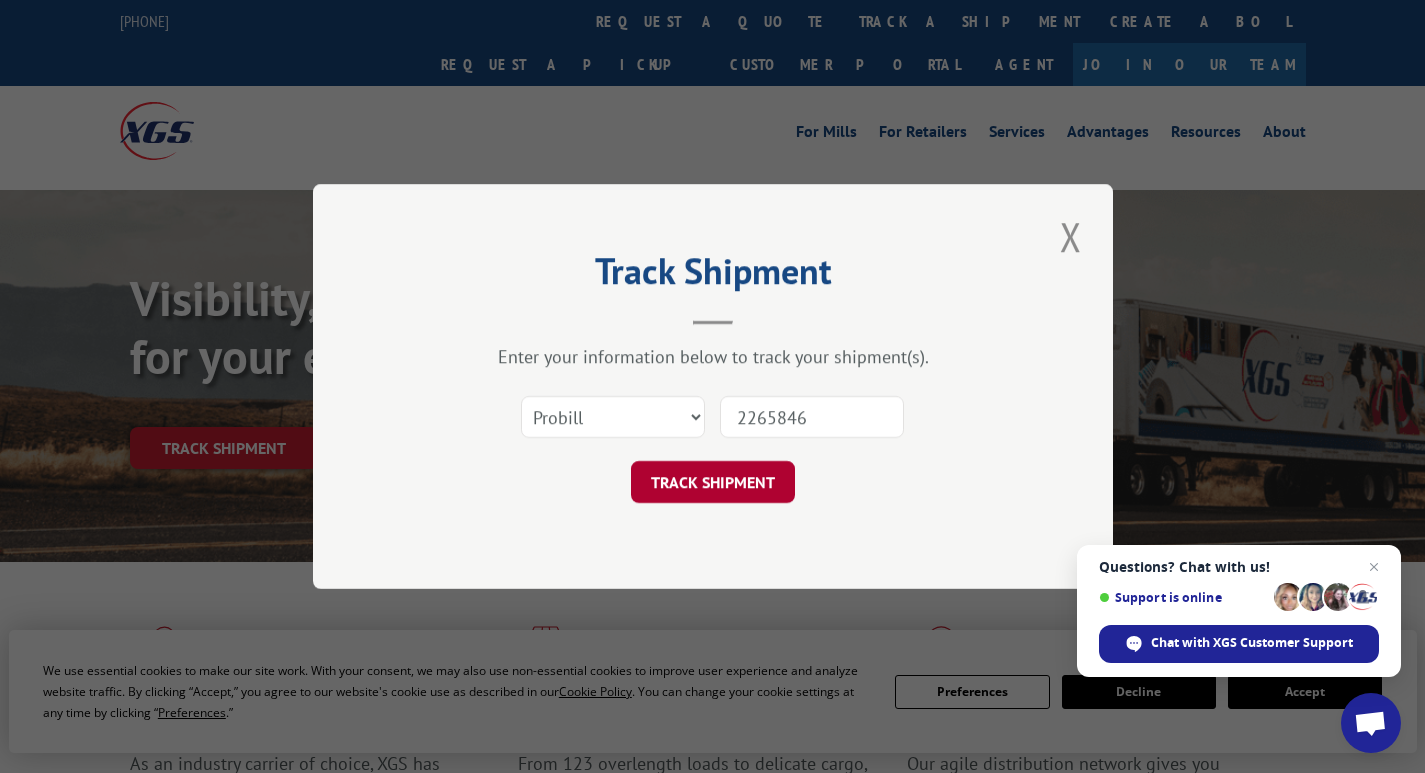 type on "2265846" 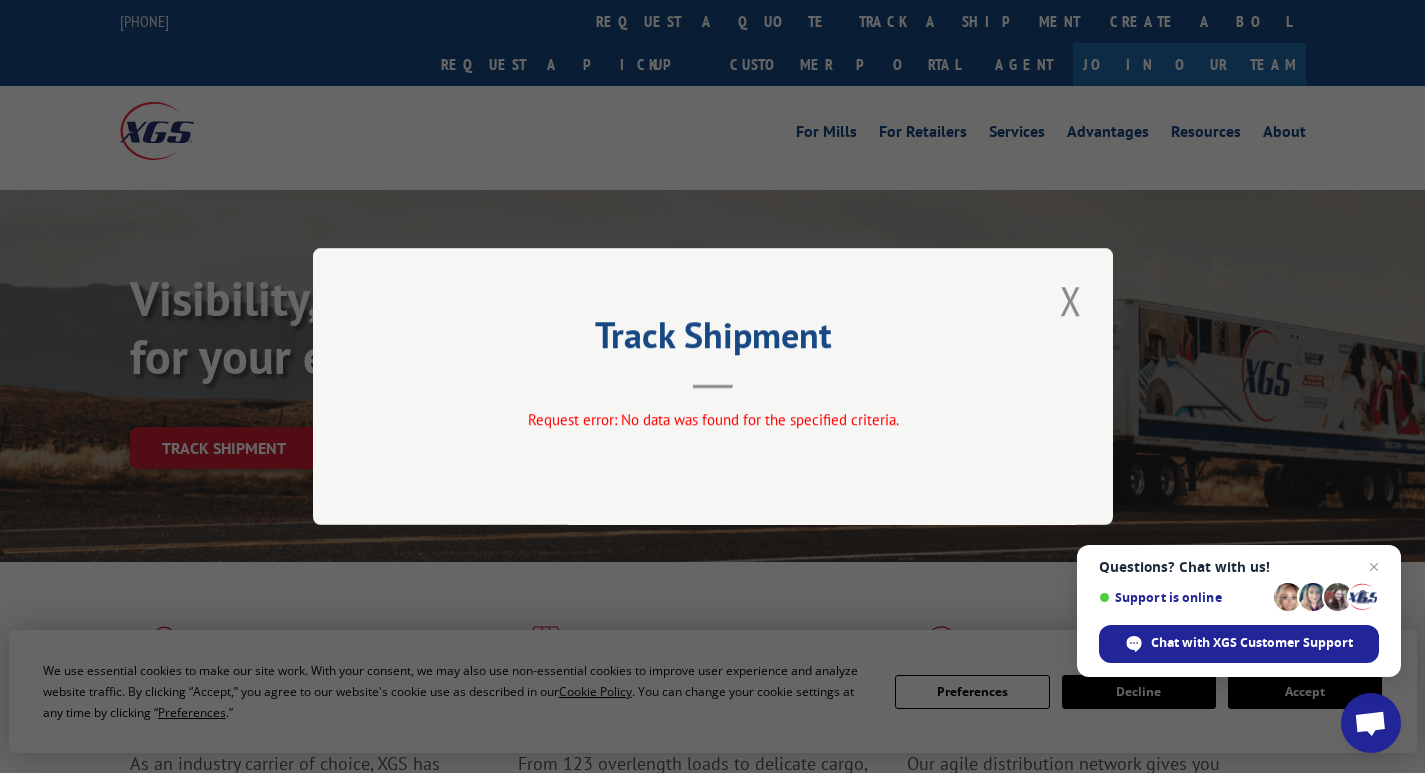 click on "Track Shipment Request error: No data was found for the specified criteria." at bounding box center [712, 386] 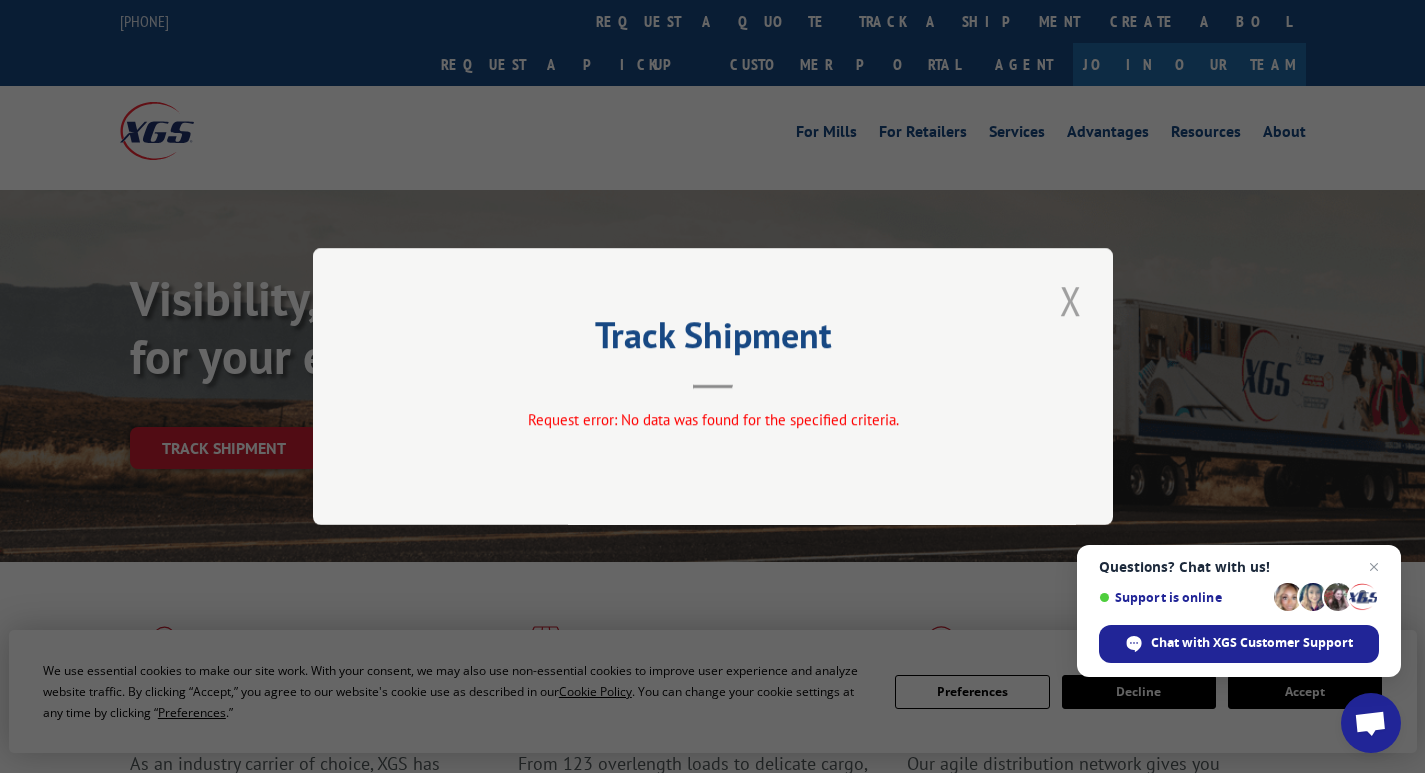 click at bounding box center [1071, 300] 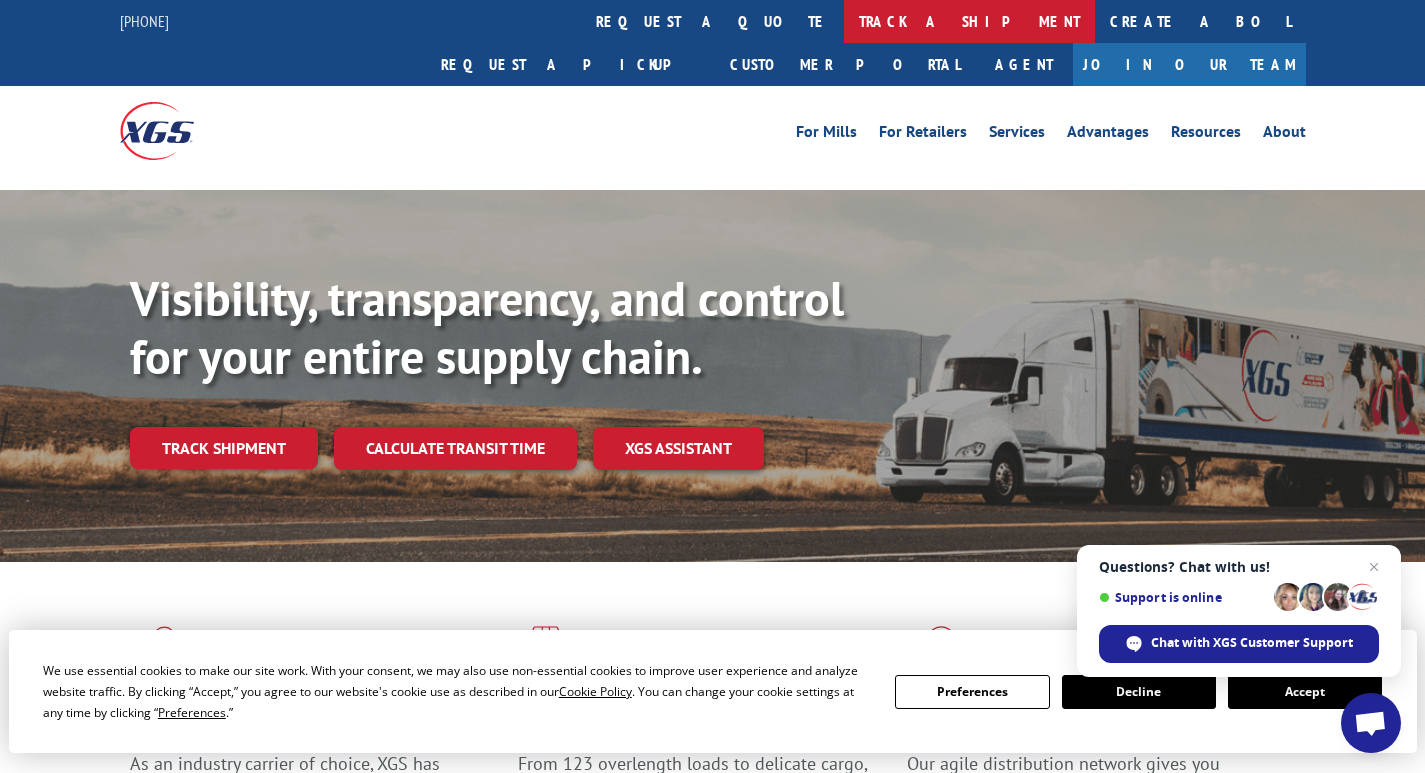 click on "track a shipment" at bounding box center (969, 21) 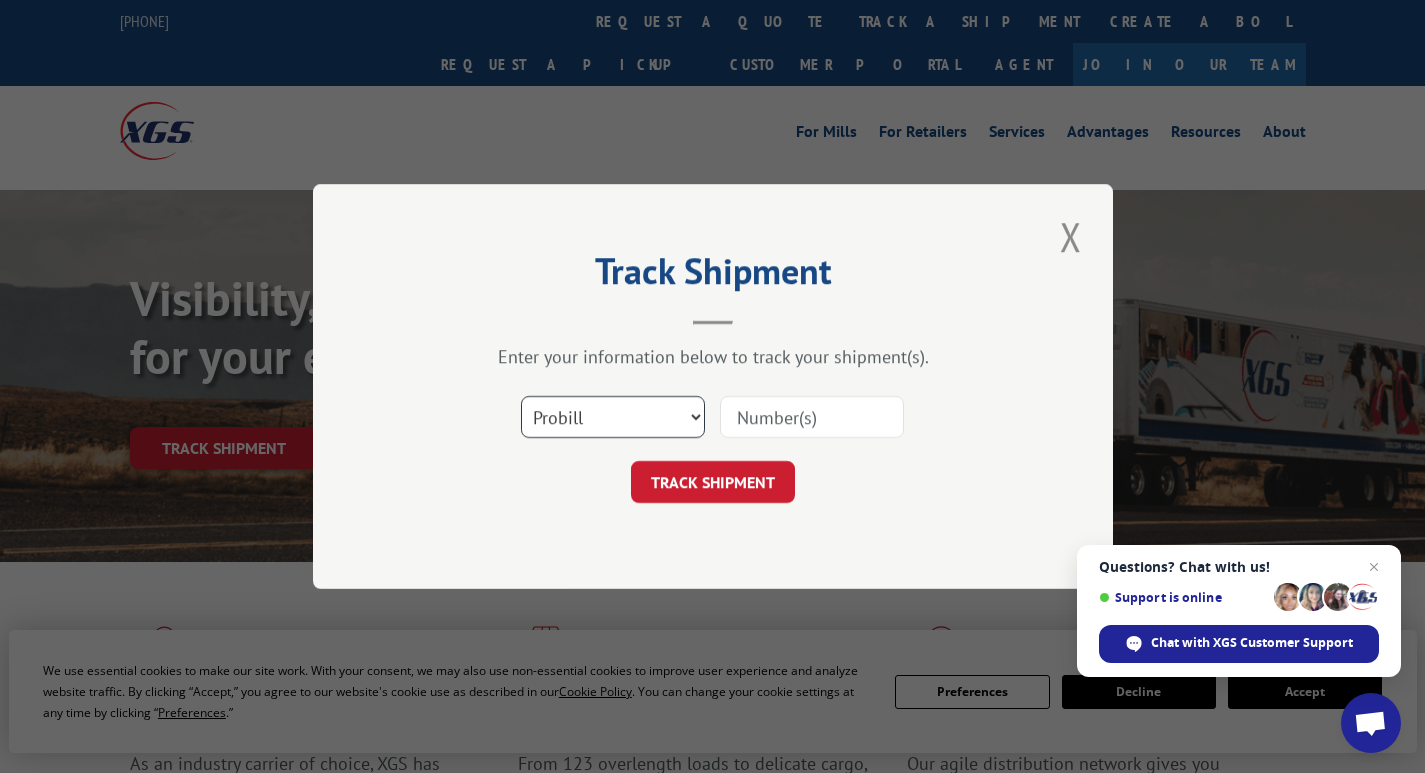 click on "Select category... Probill BOL PO" at bounding box center [613, 417] 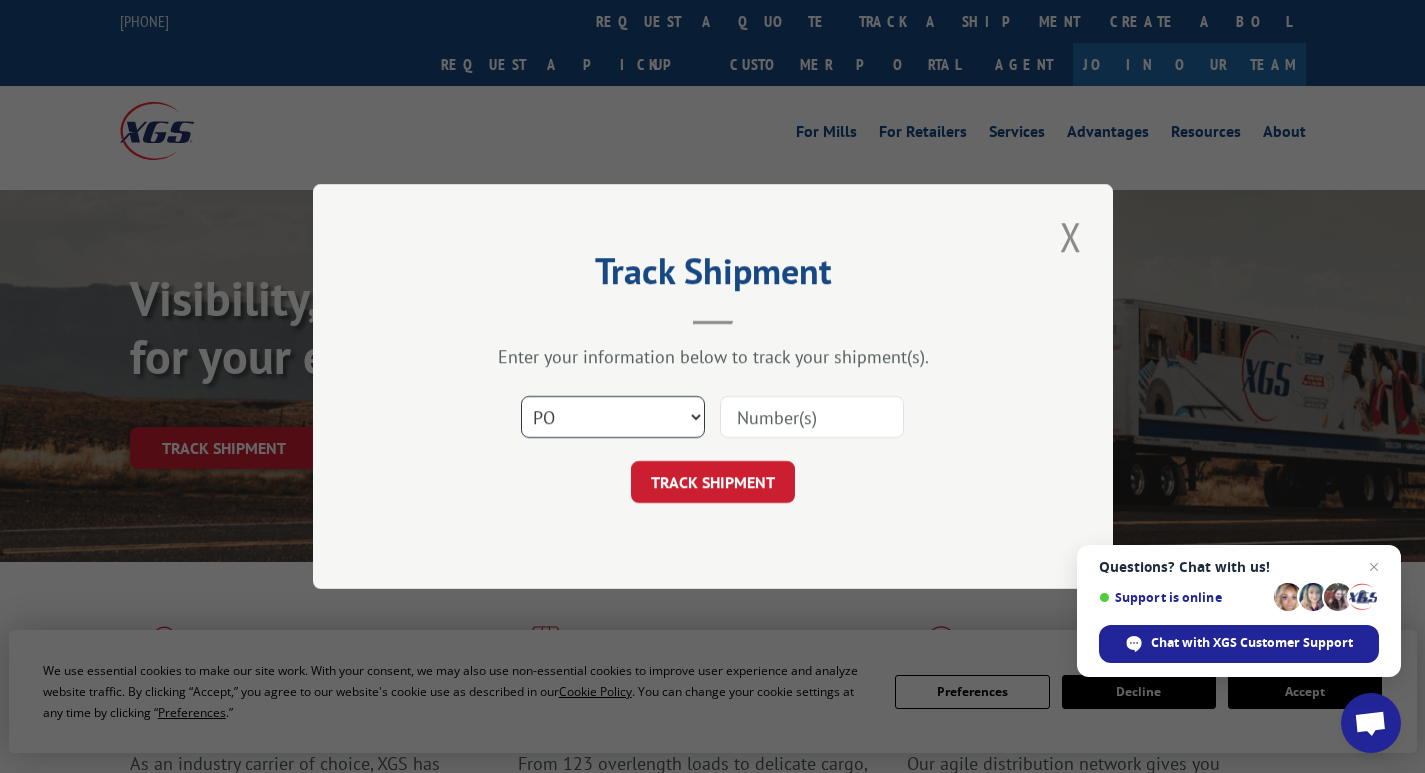 click on "Select category... Probill BOL PO" at bounding box center [613, 417] 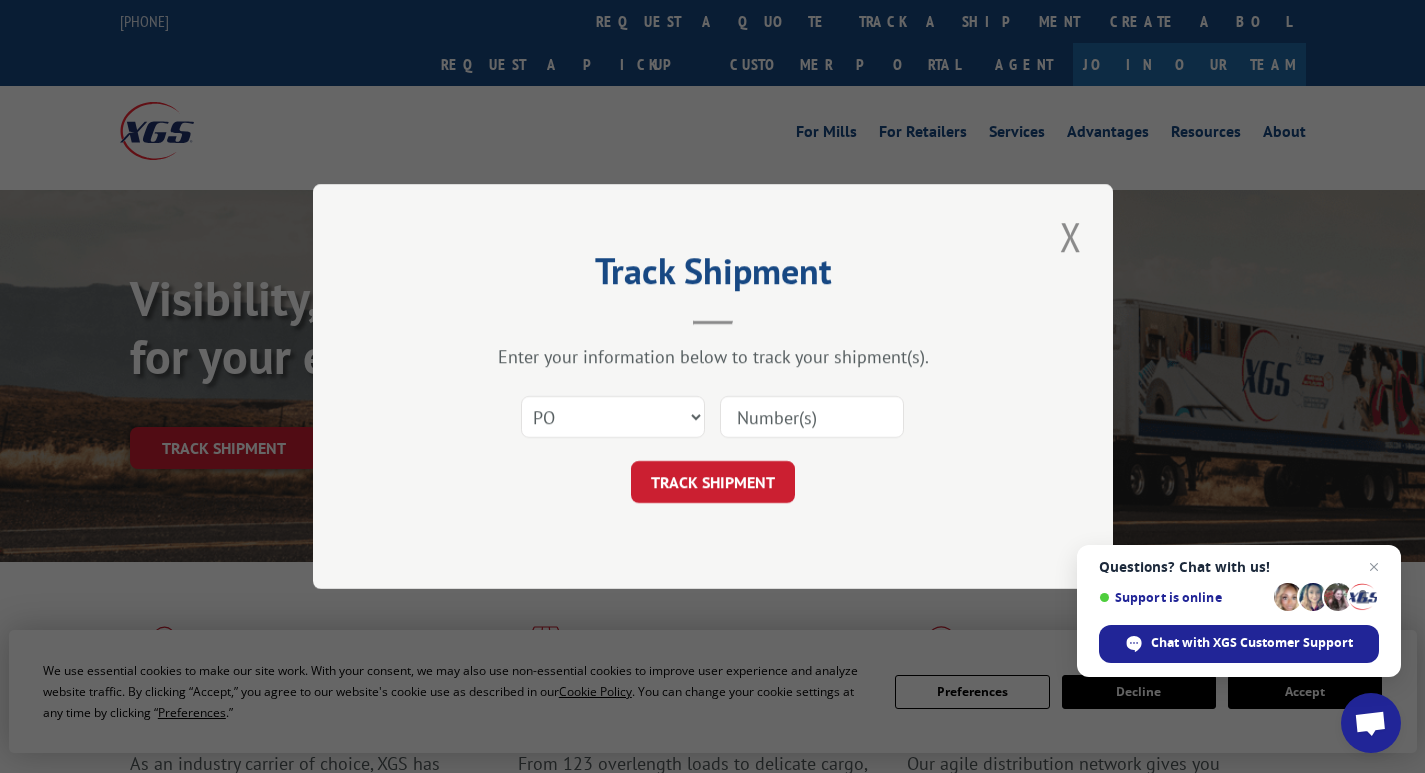 click at bounding box center [812, 417] 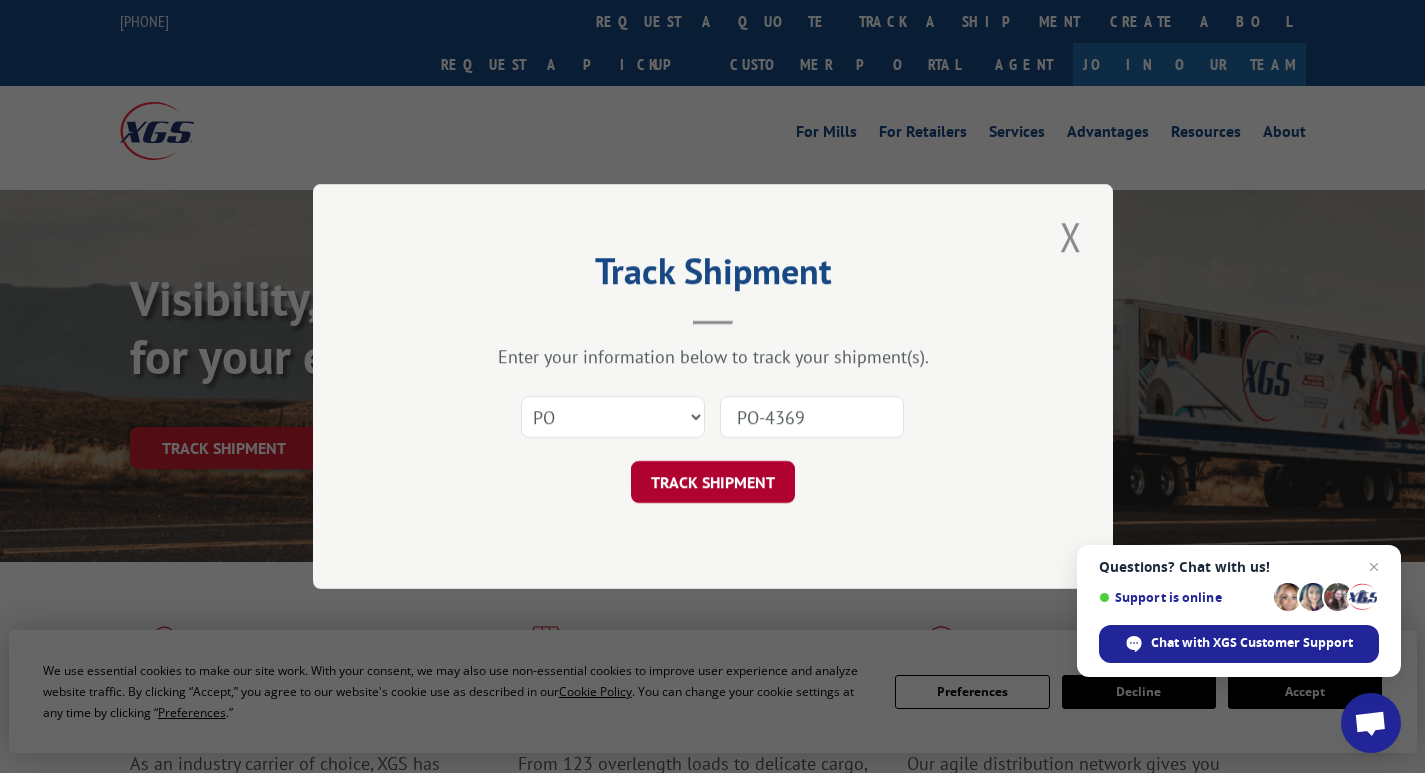 click on "TRACK SHIPMENT" at bounding box center (713, 482) 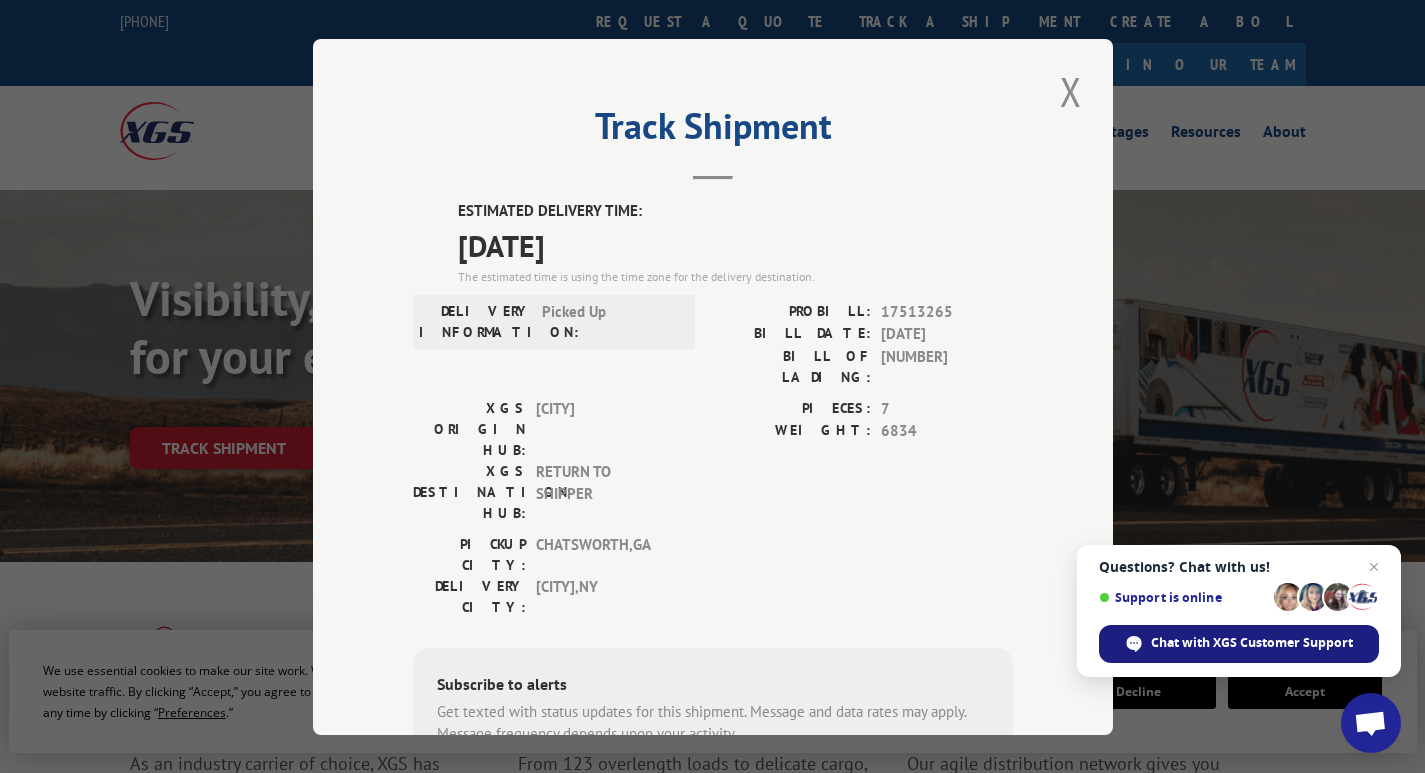 click on "Chat with XGS Customer Support" at bounding box center [1252, 643] 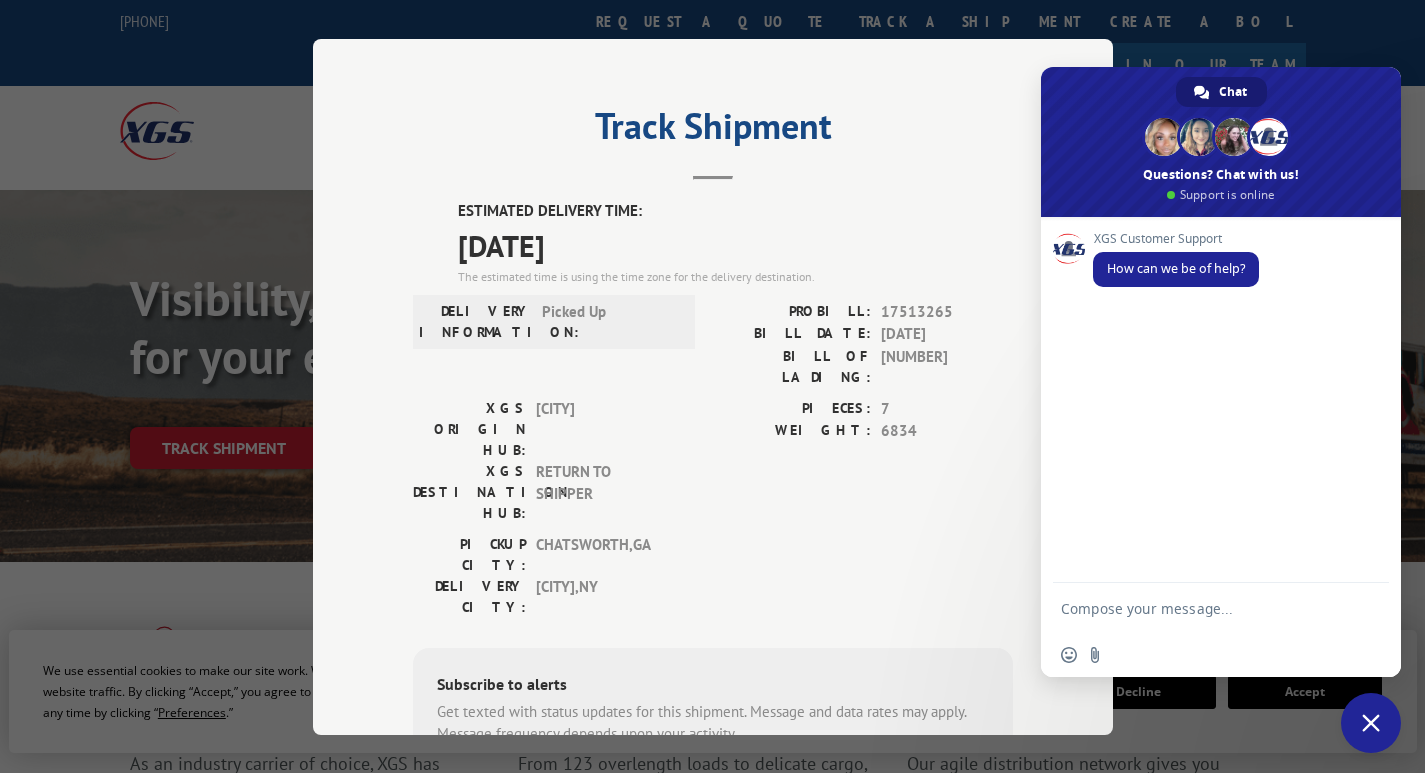 click at bounding box center (1201, 608) 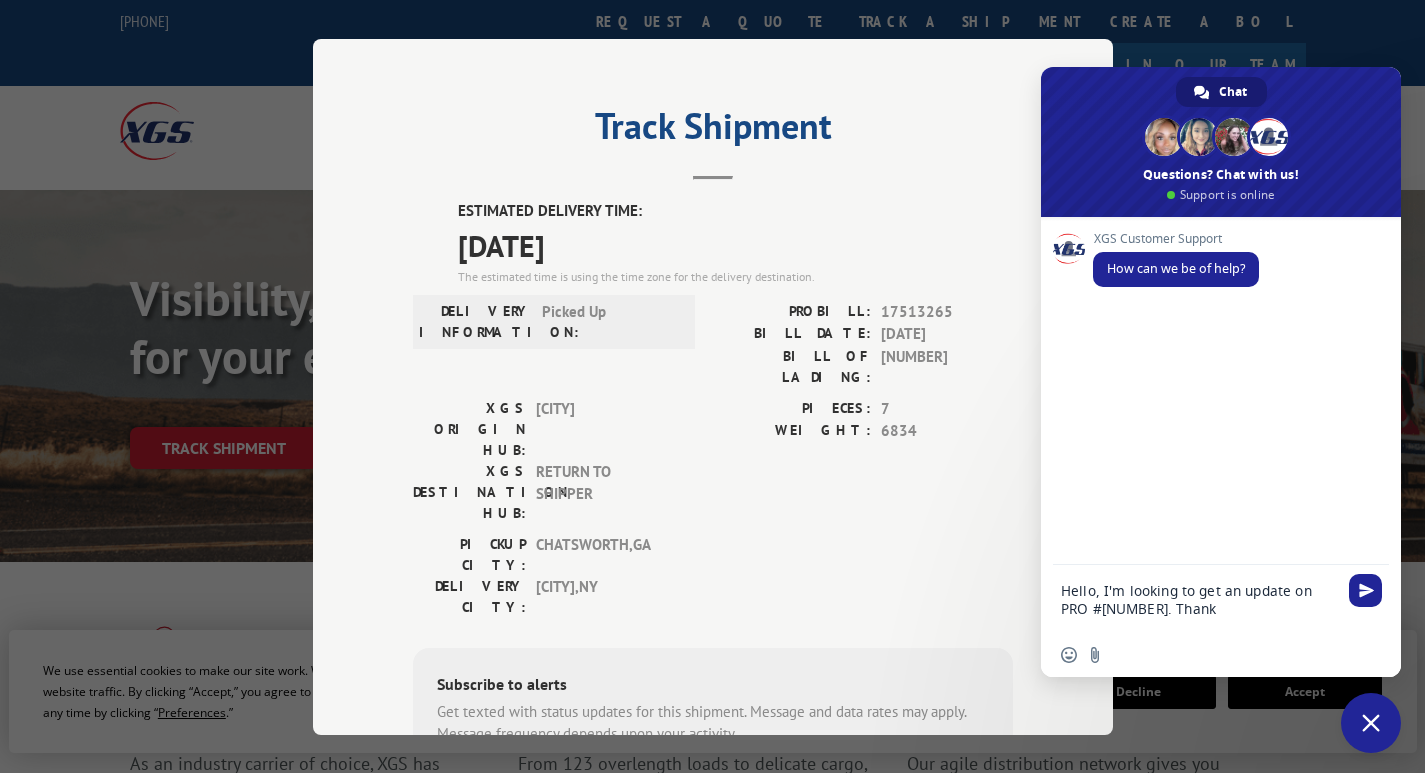 type on "Hello, I'm looking to get an update on PRO #[NUMBER]. Thanks" 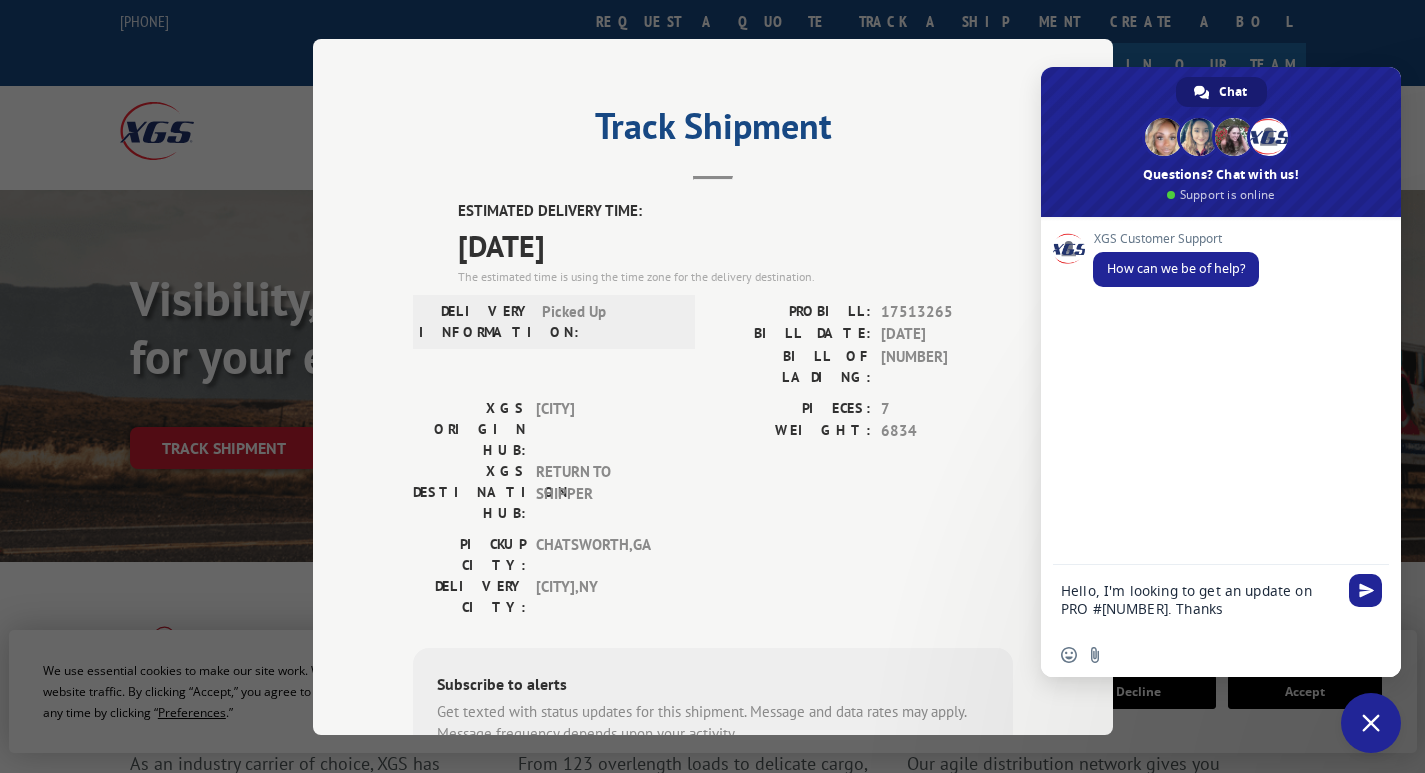type 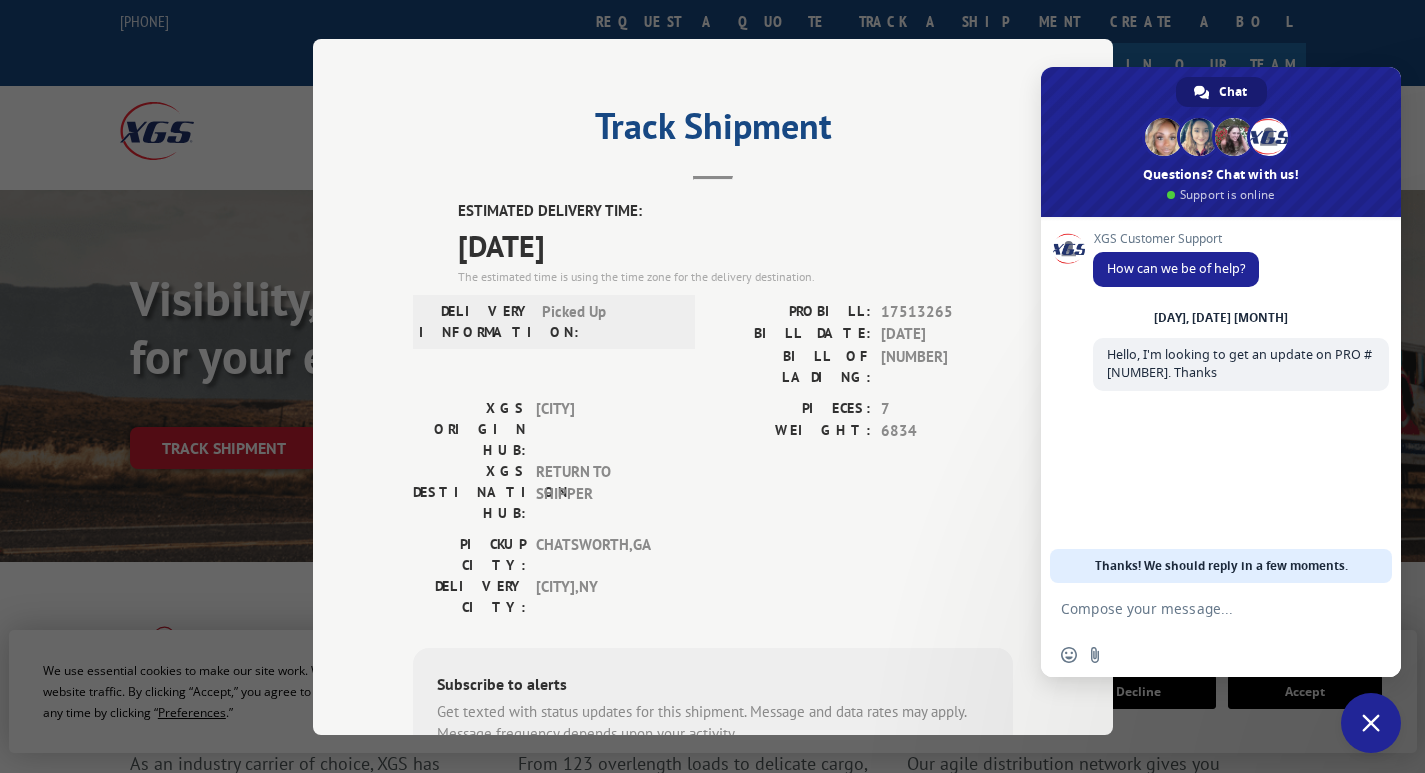 click at bounding box center [1201, 608] 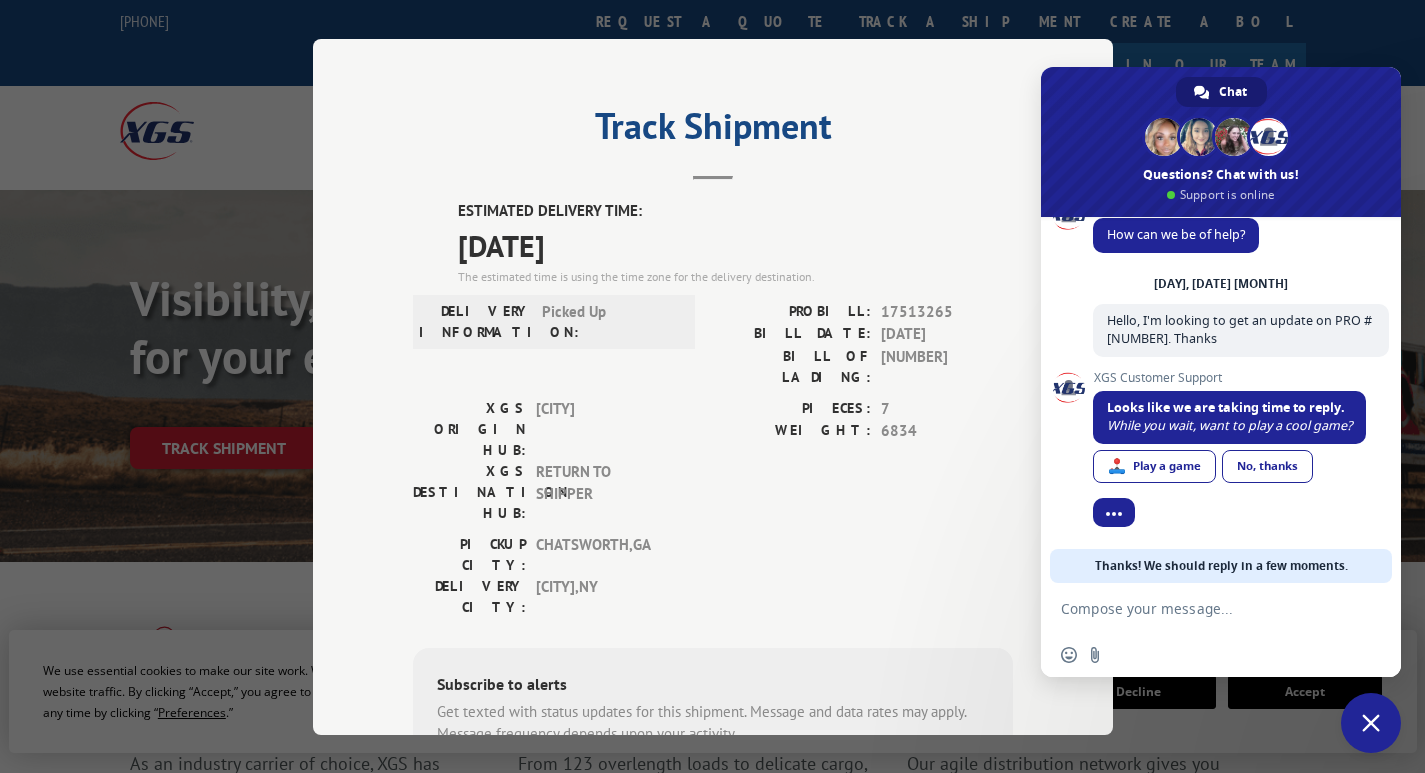 scroll, scrollTop: 0, scrollLeft: 0, axis: both 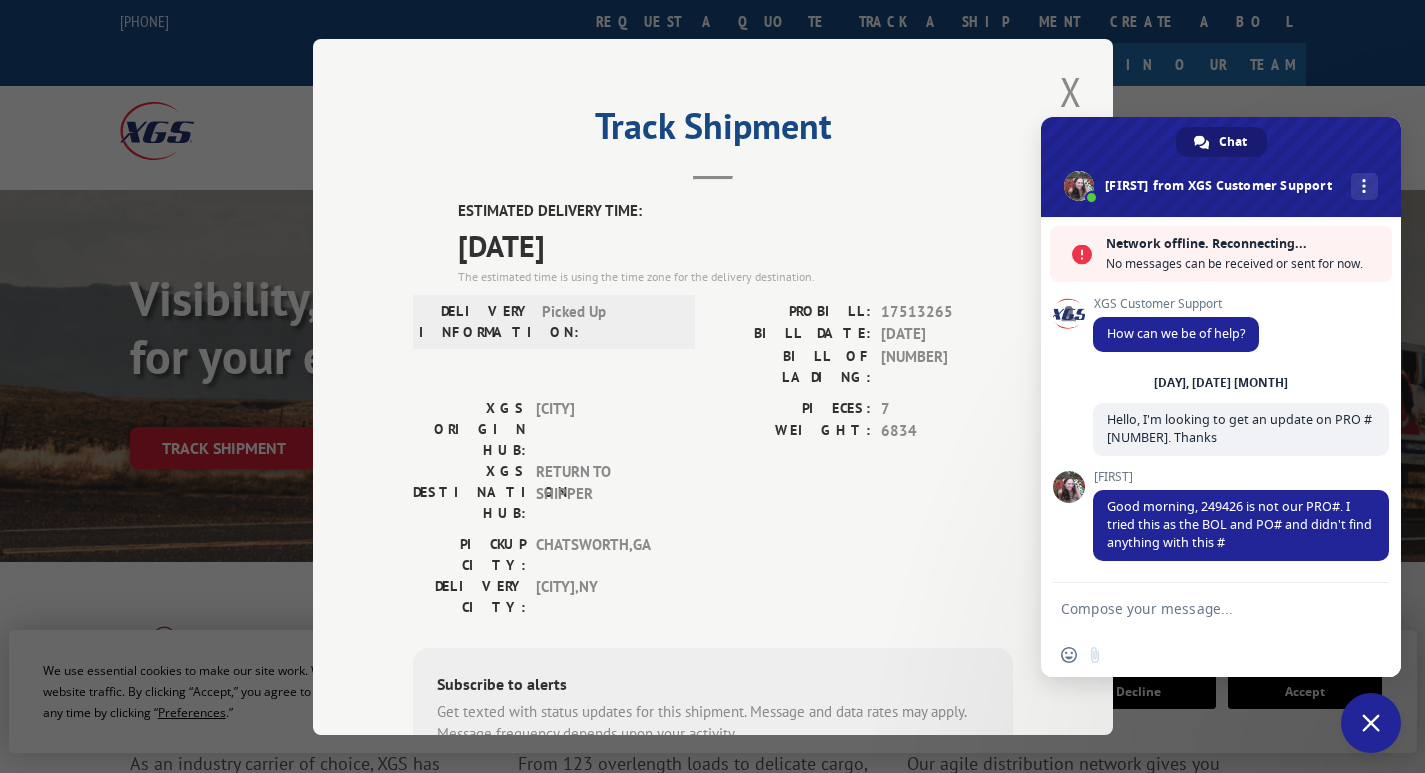 click at bounding box center [1071, 91] 